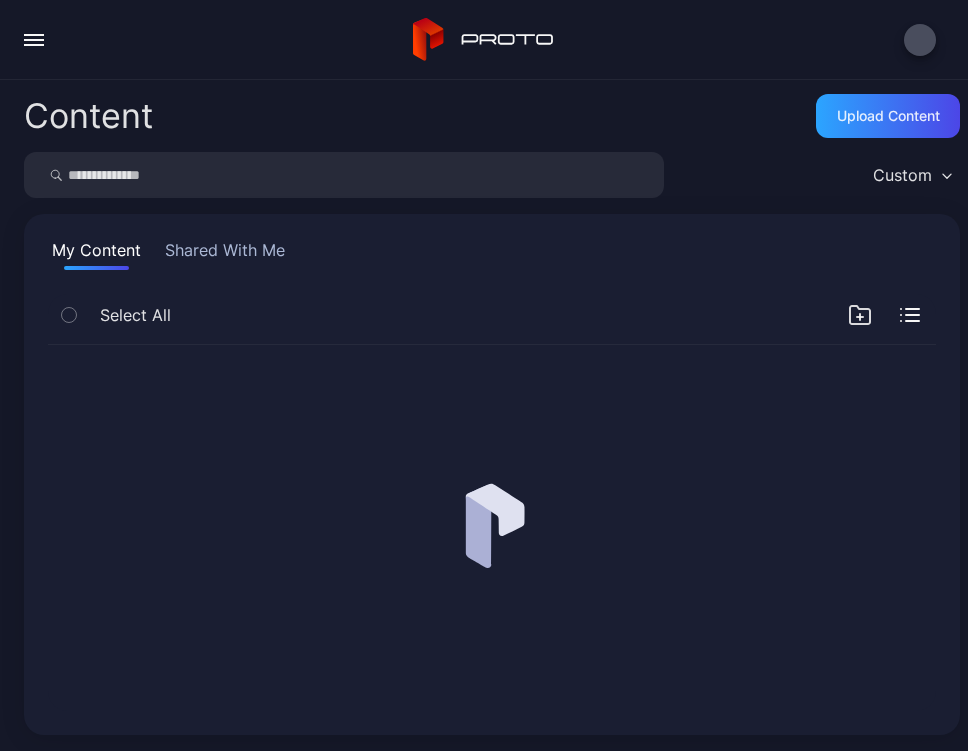 scroll, scrollTop: 0, scrollLeft: 0, axis: both 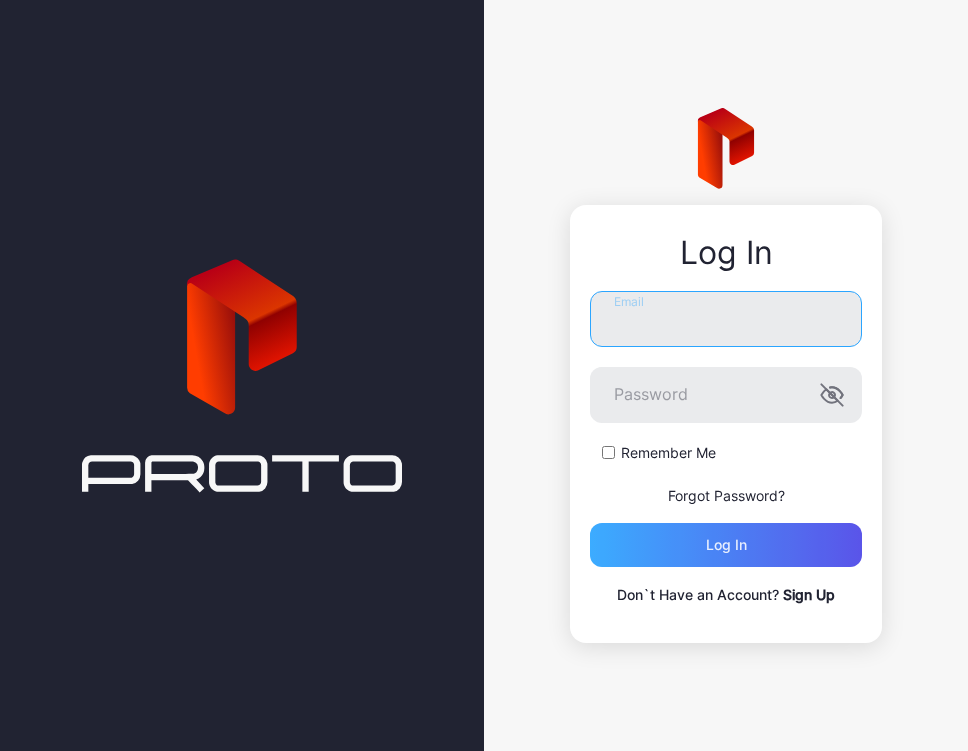 type on "**********" 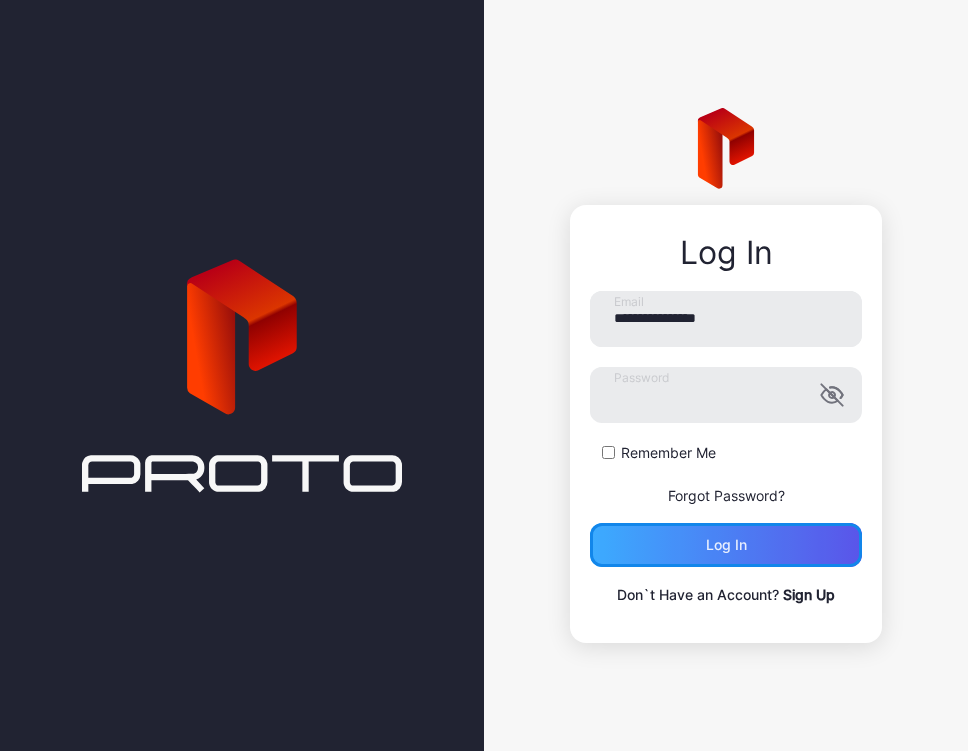 click on "Log in" at bounding box center [726, 545] 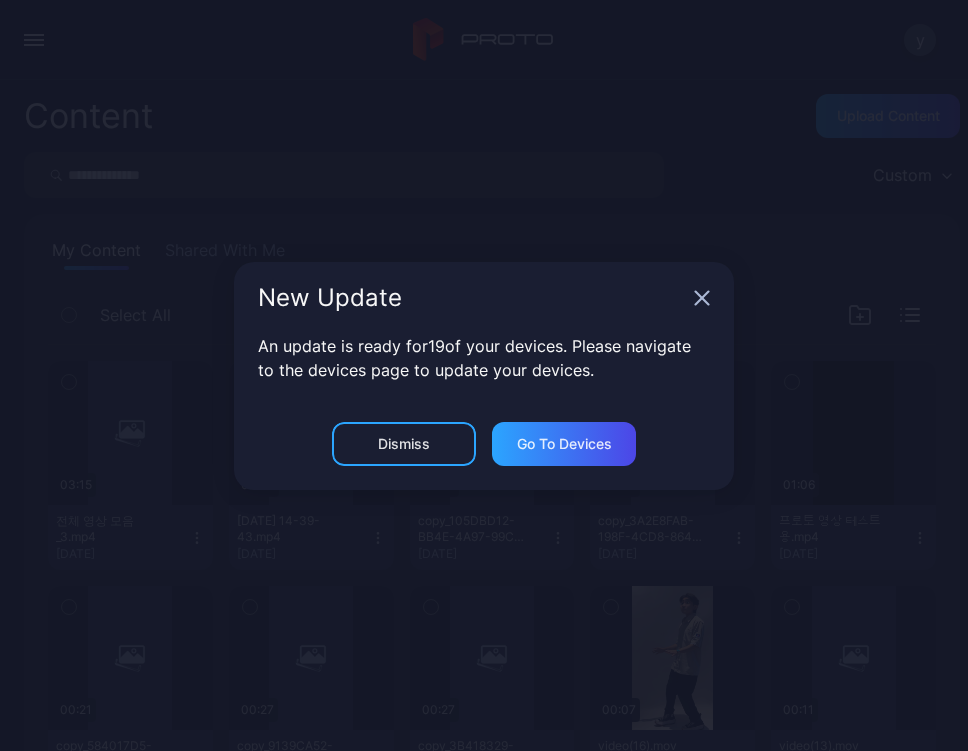 click 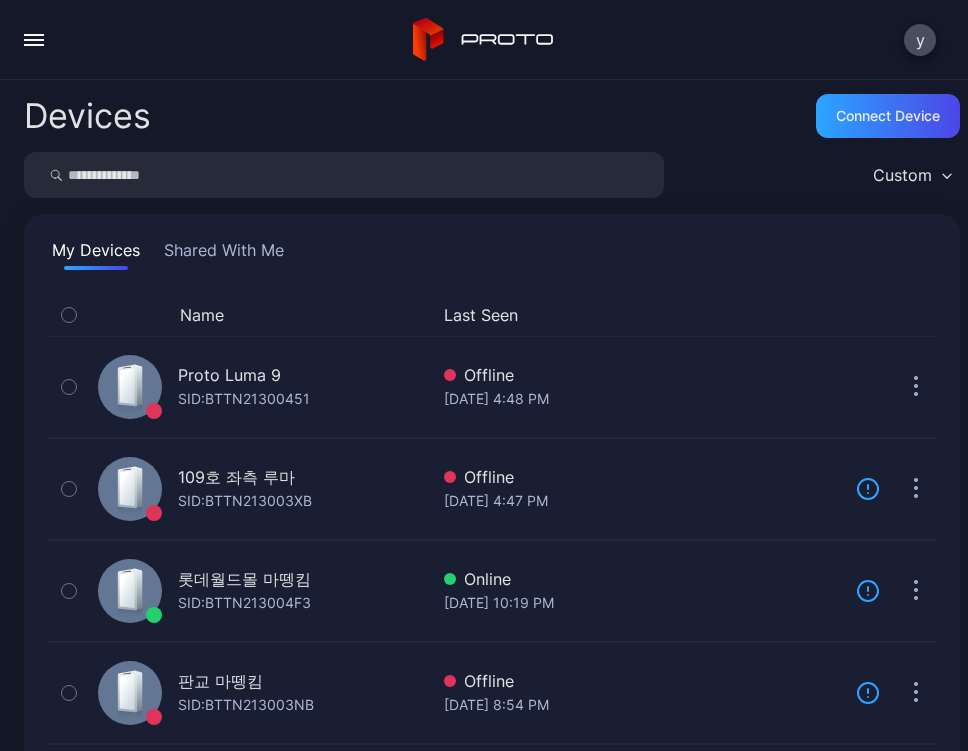 click on "Devices" at bounding box center [87, 116] 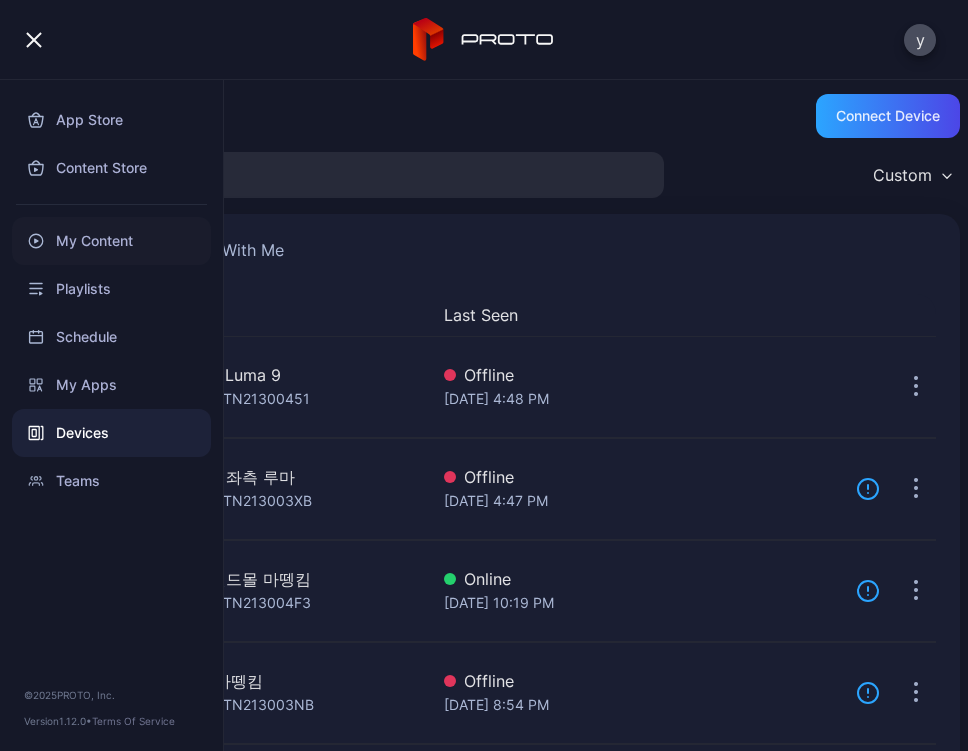 click on "My Content" at bounding box center (111, 241) 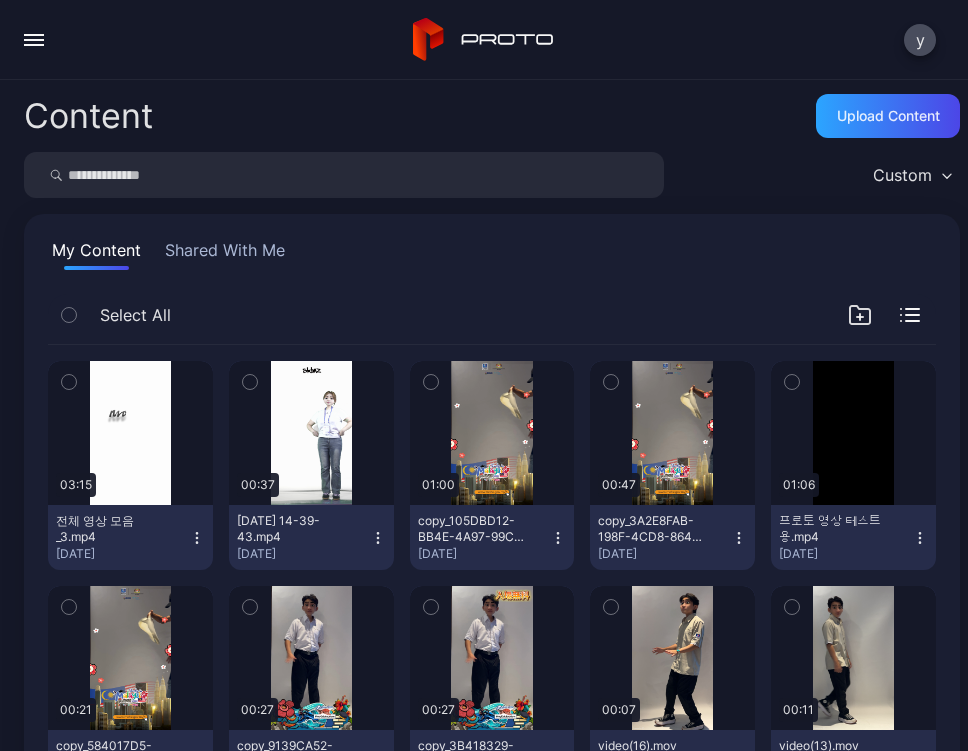 click 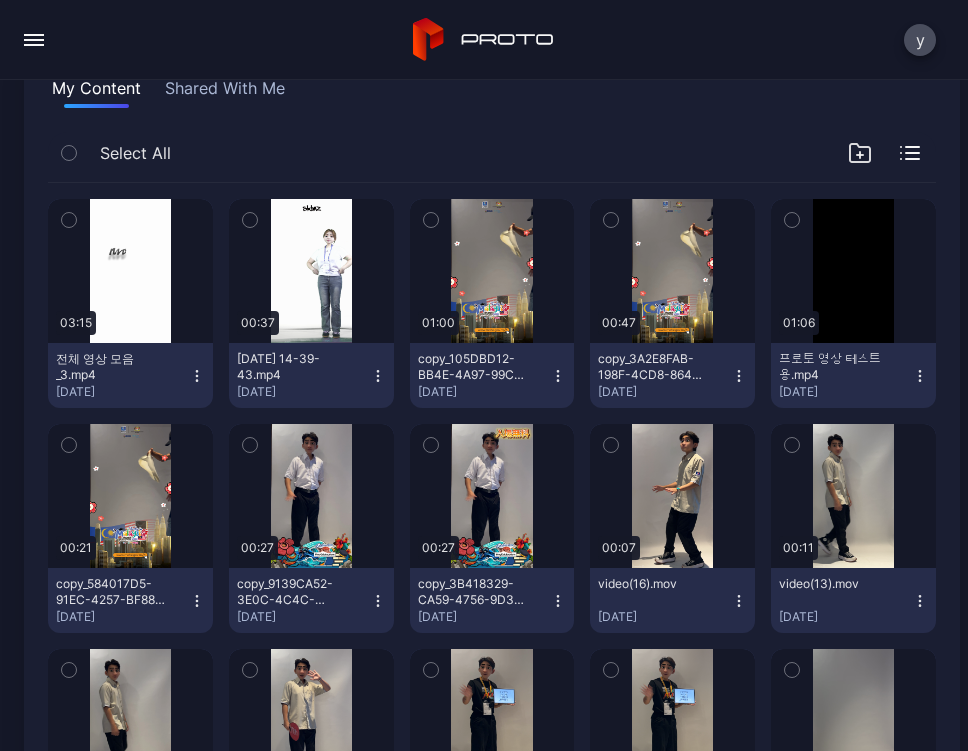 scroll, scrollTop: 166, scrollLeft: 0, axis: vertical 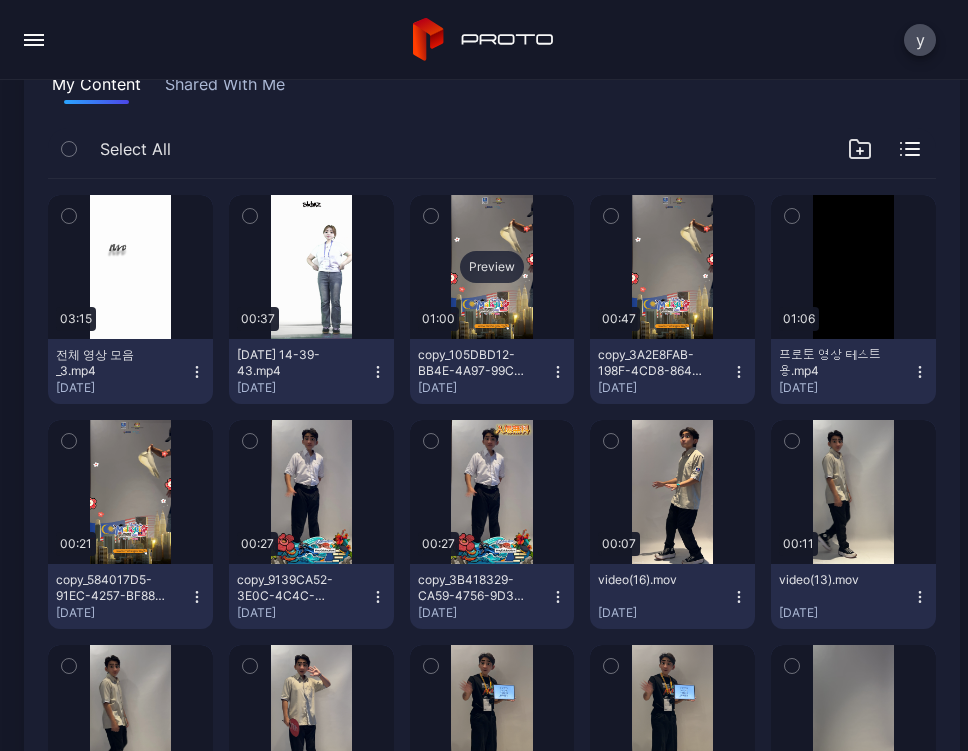 click on "Preview" at bounding box center (492, 267) 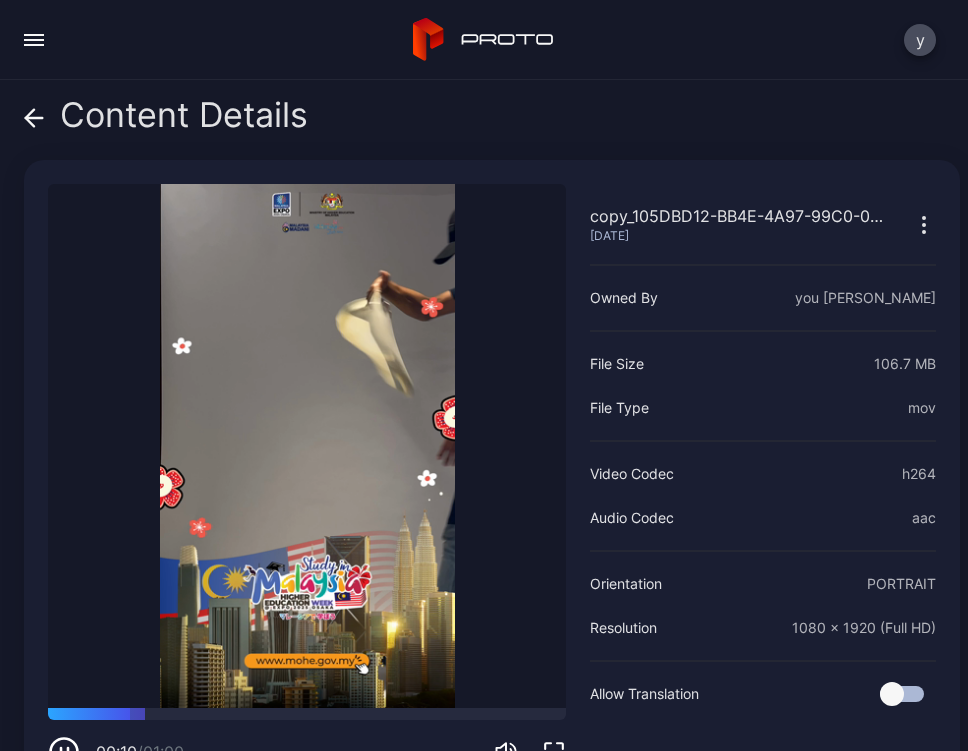 click 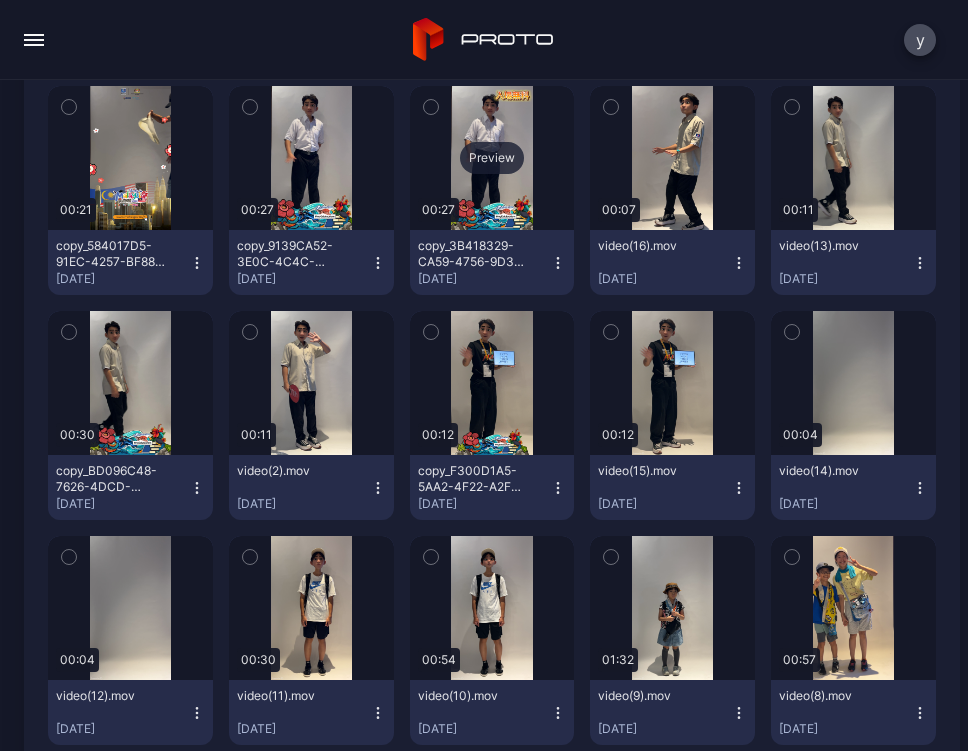 scroll, scrollTop: 0, scrollLeft: 0, axis: both 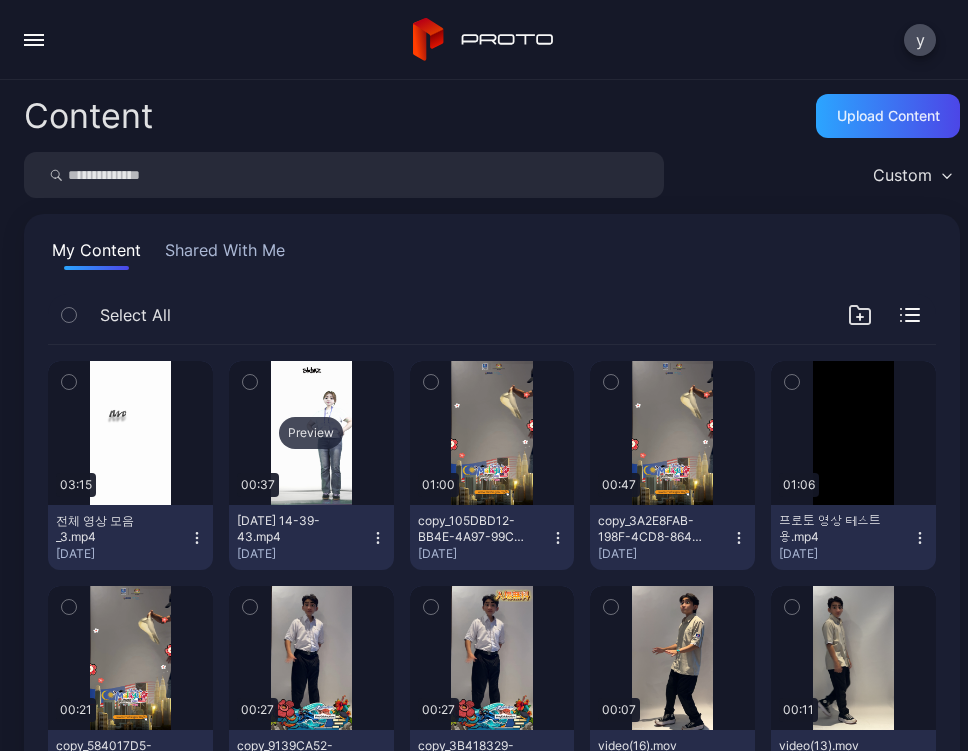 click on "Preview" at bounding box center [311, 433] 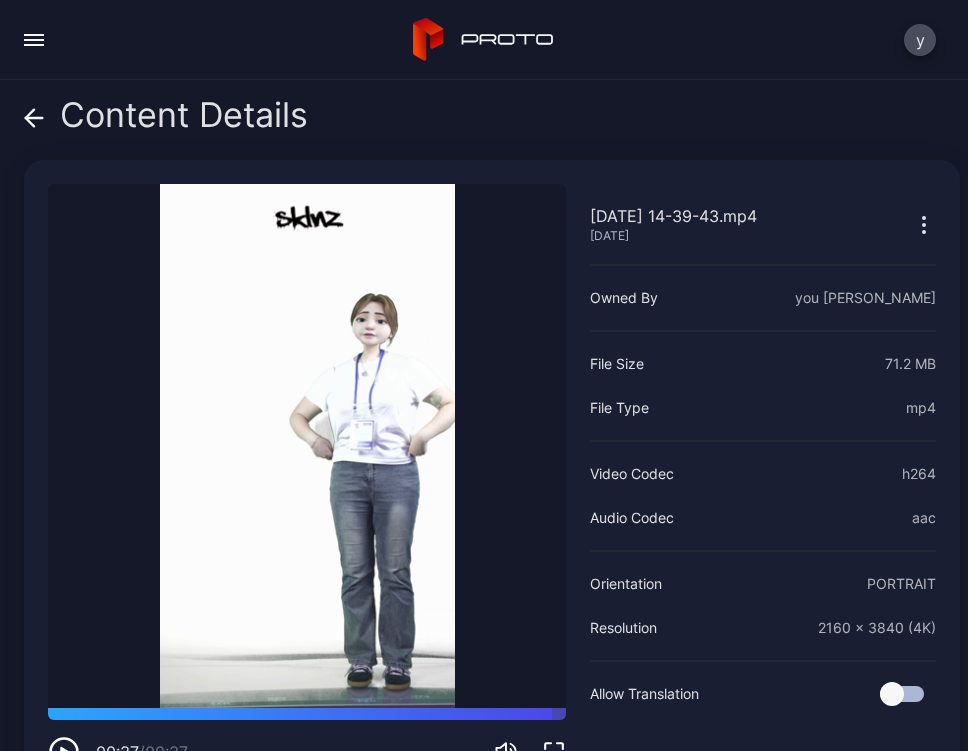 click 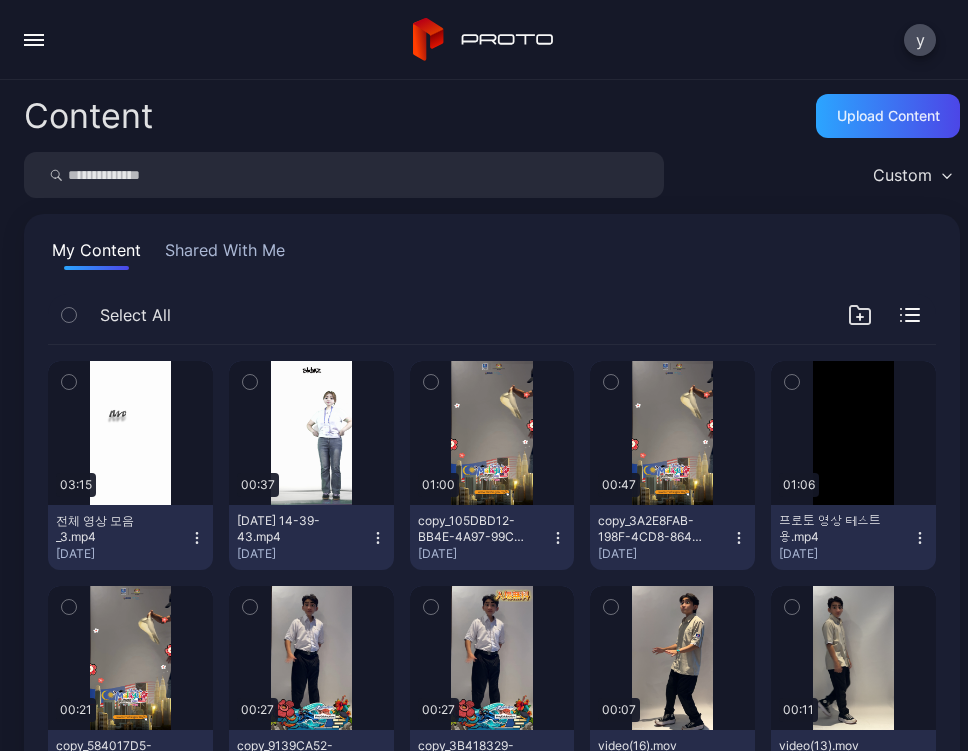 click 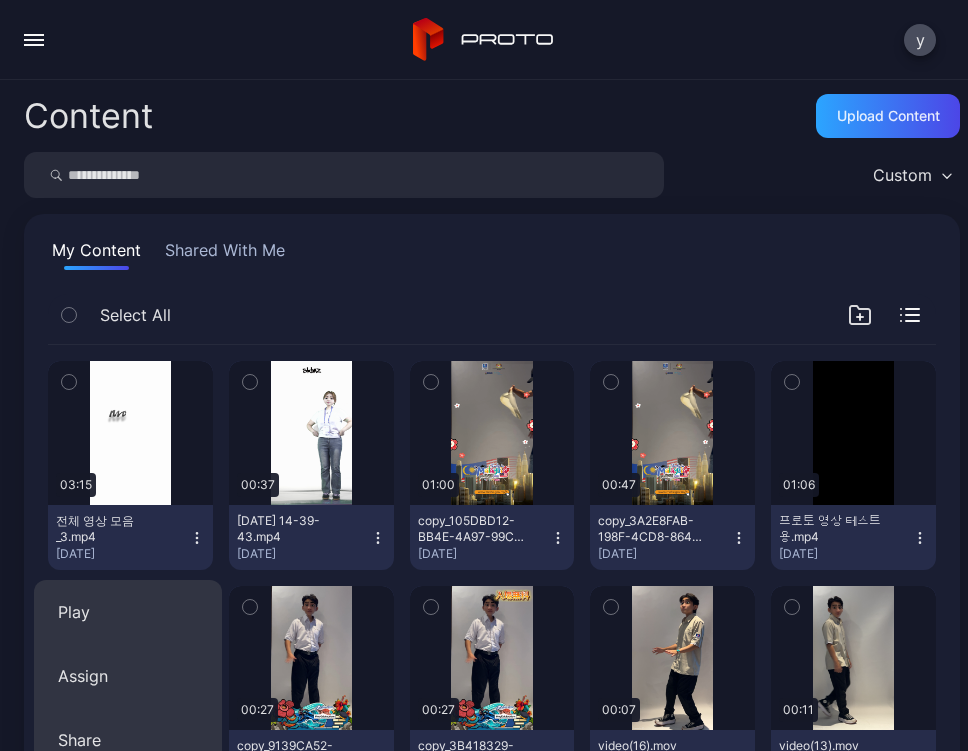 scroll, scrollTop: 250, scrollLeft: 0, axis: vertical 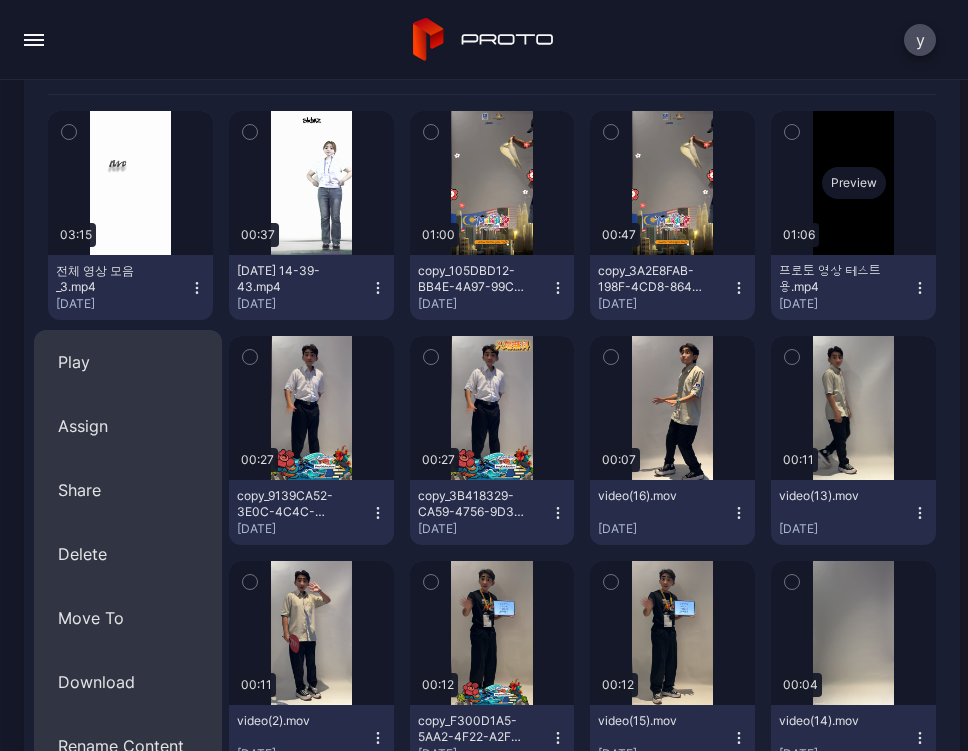 click on "Preview" at bounding box center [854, 183] 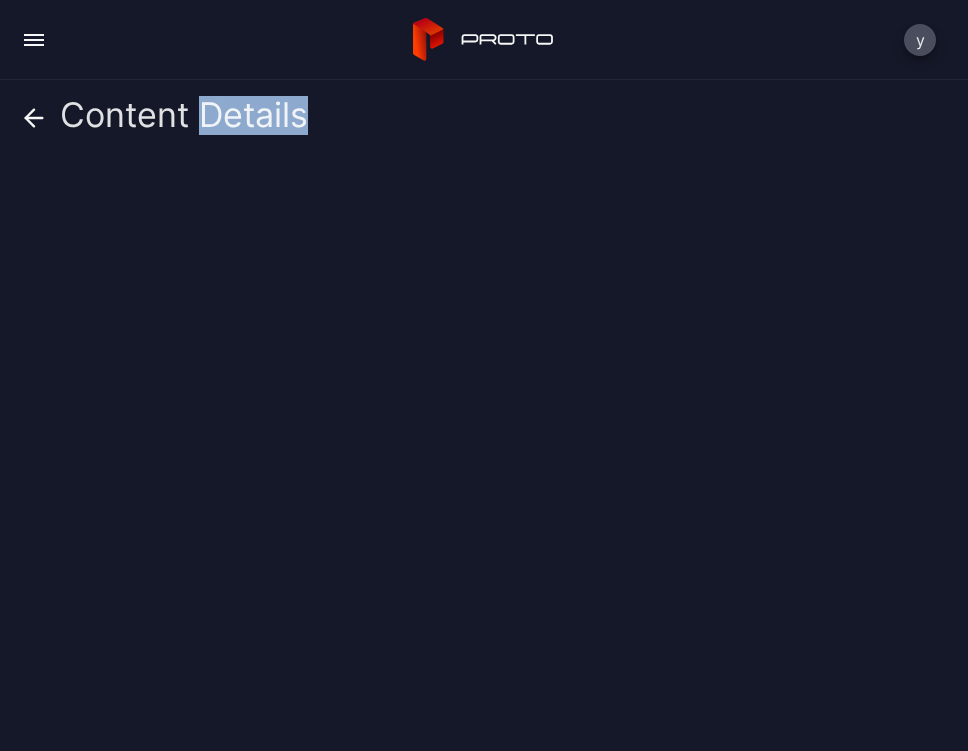 click on "Content Details" at bounding box center [484, 415] 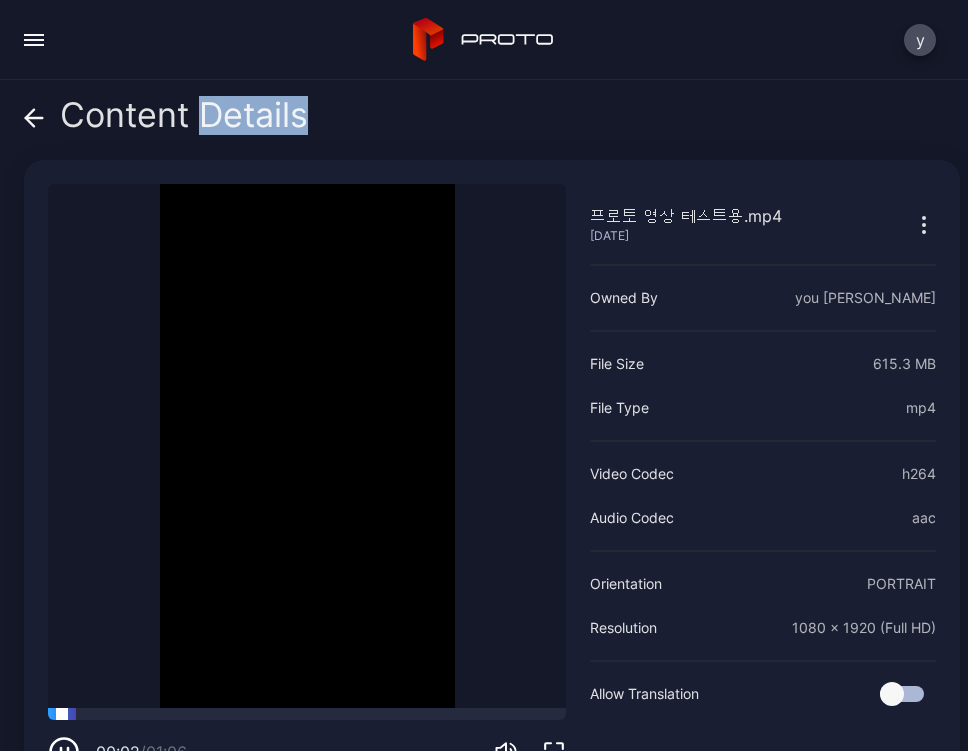 click at bounding box center (307, 714) 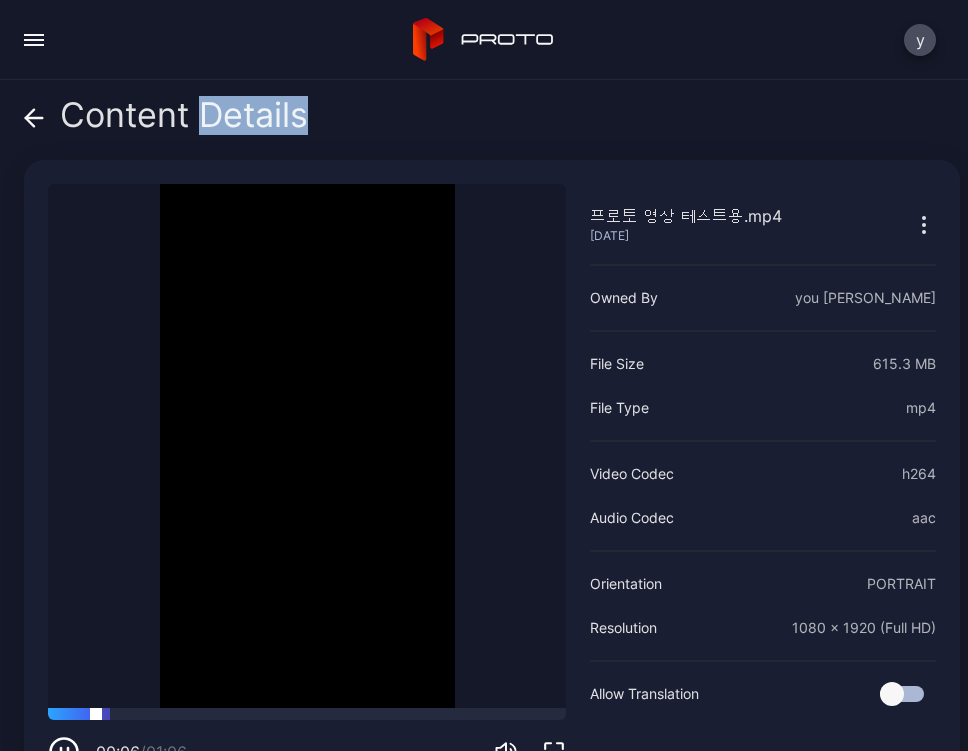 click at bounding box center (307, 714) 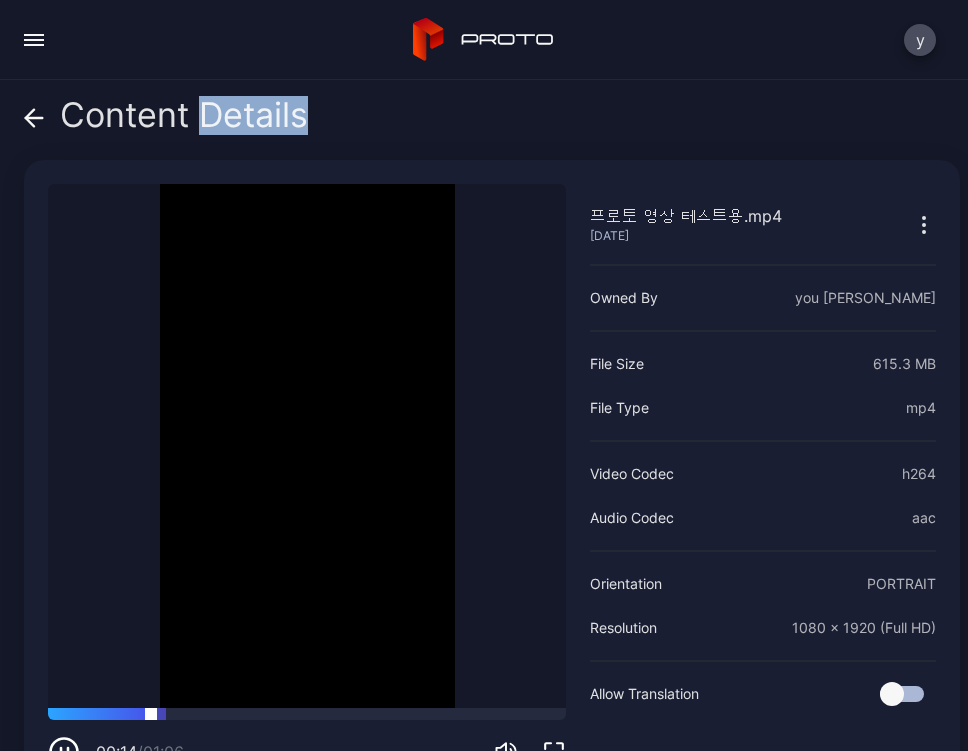click at bounding box center (307, 714) 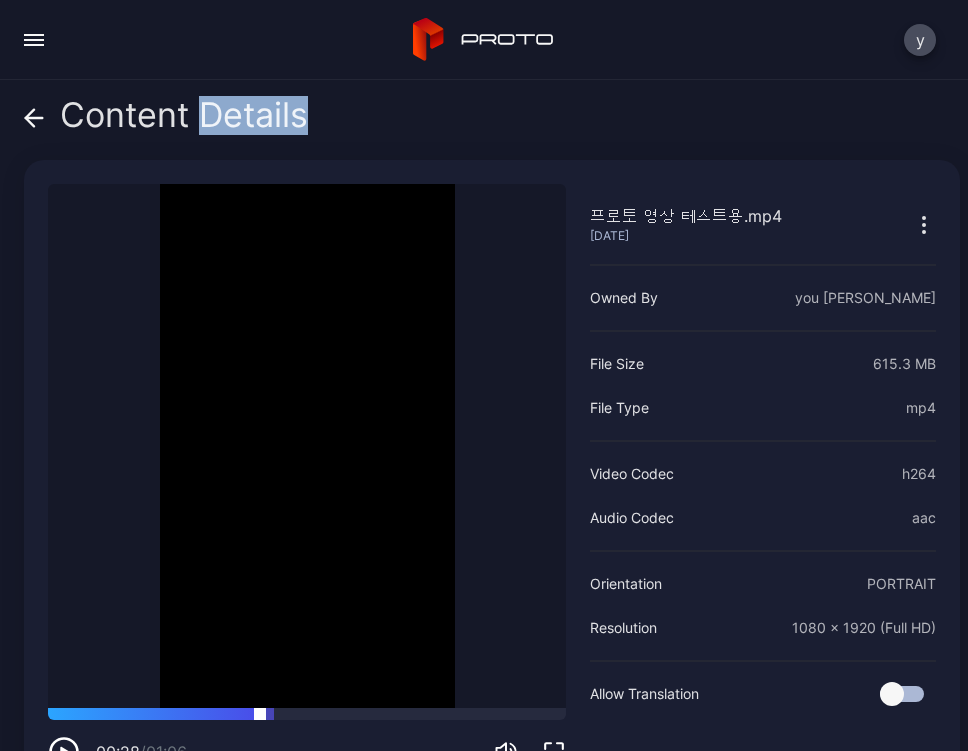 click at bounding box center [307, 714] 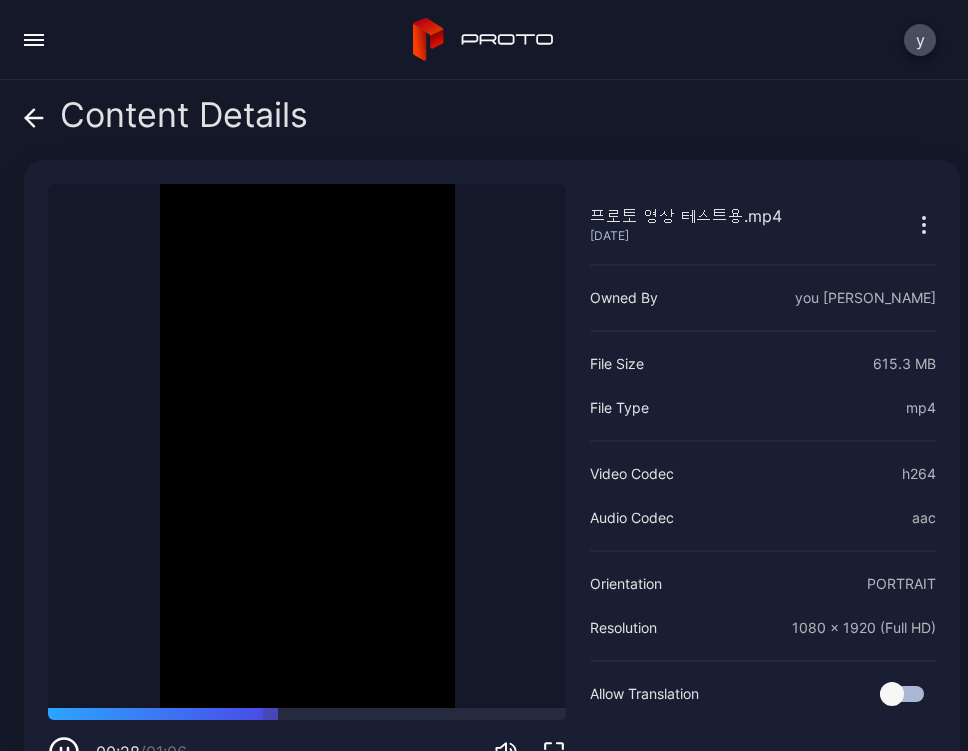 click on "00:28  /  01:06" at bounding box center [307, 738] 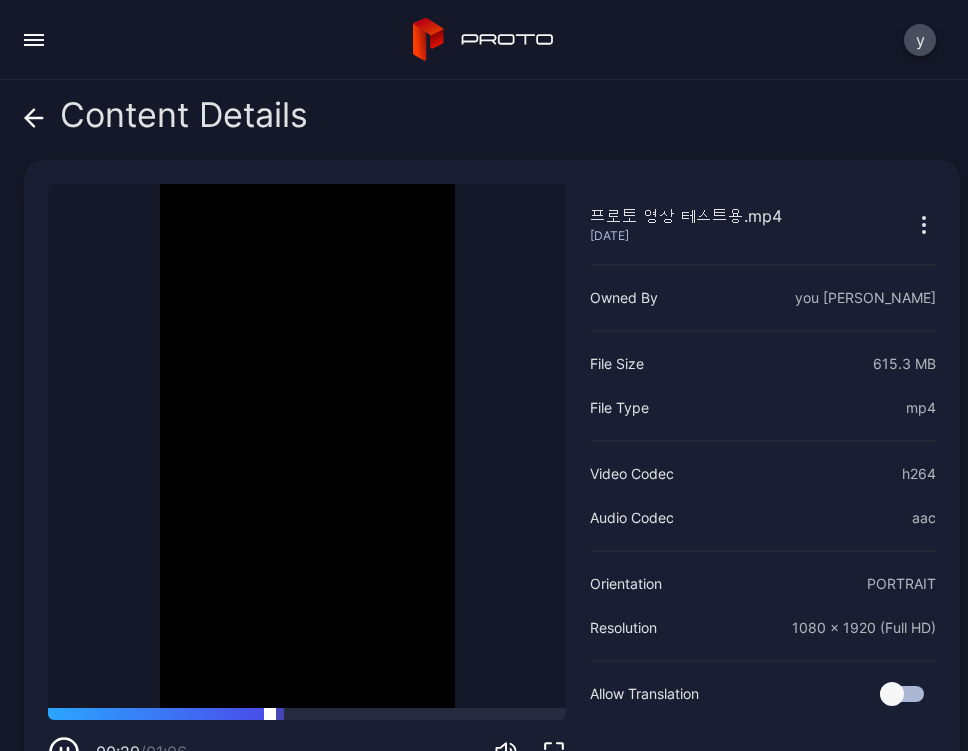 click at bounding box center (307, 714) 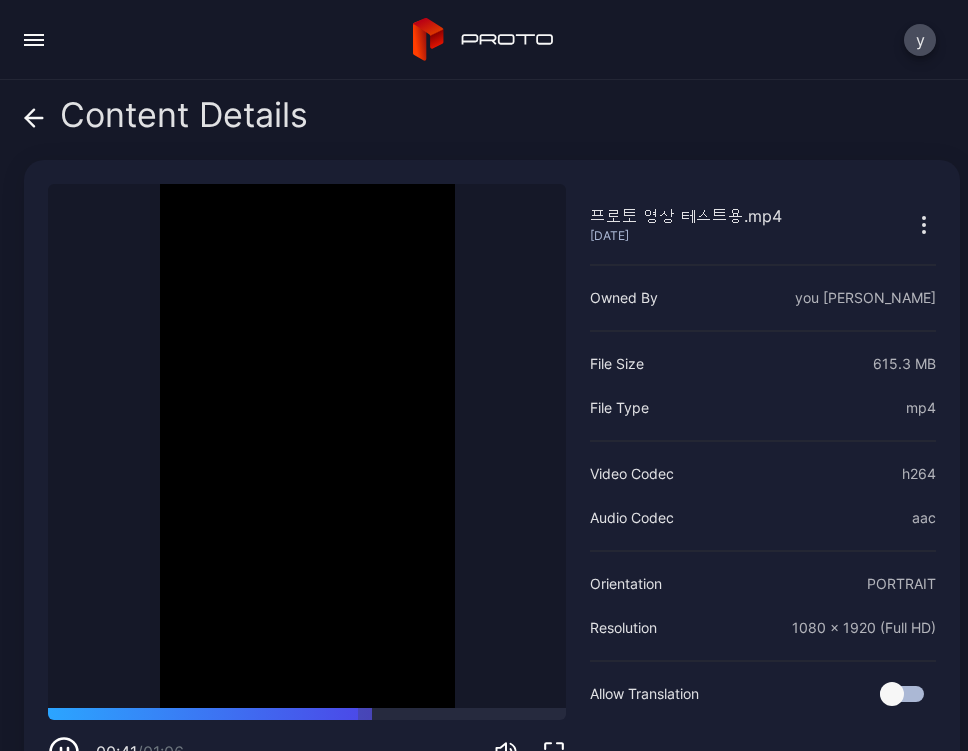 drag, startPoint x: 362, startPoint y: 303, endPoint x: 248, endPoint y: 197, distance: 155.6663 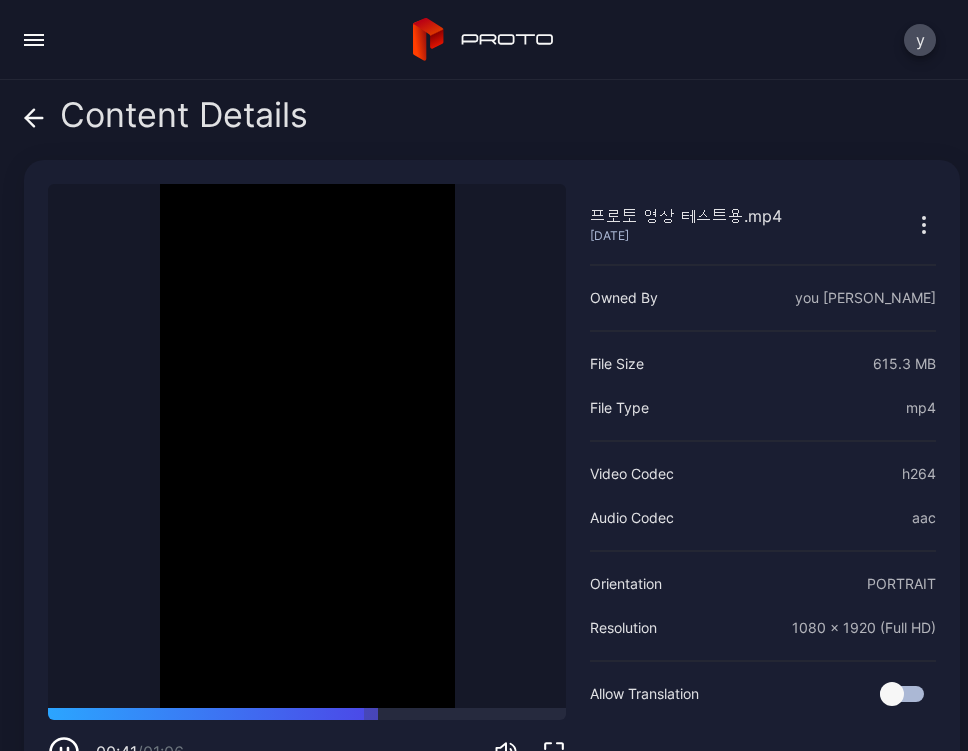 drag, startPoint x: 248, startPoint y: 197, endPoint x: 33, endPoint y: 115, distance: 230.10649 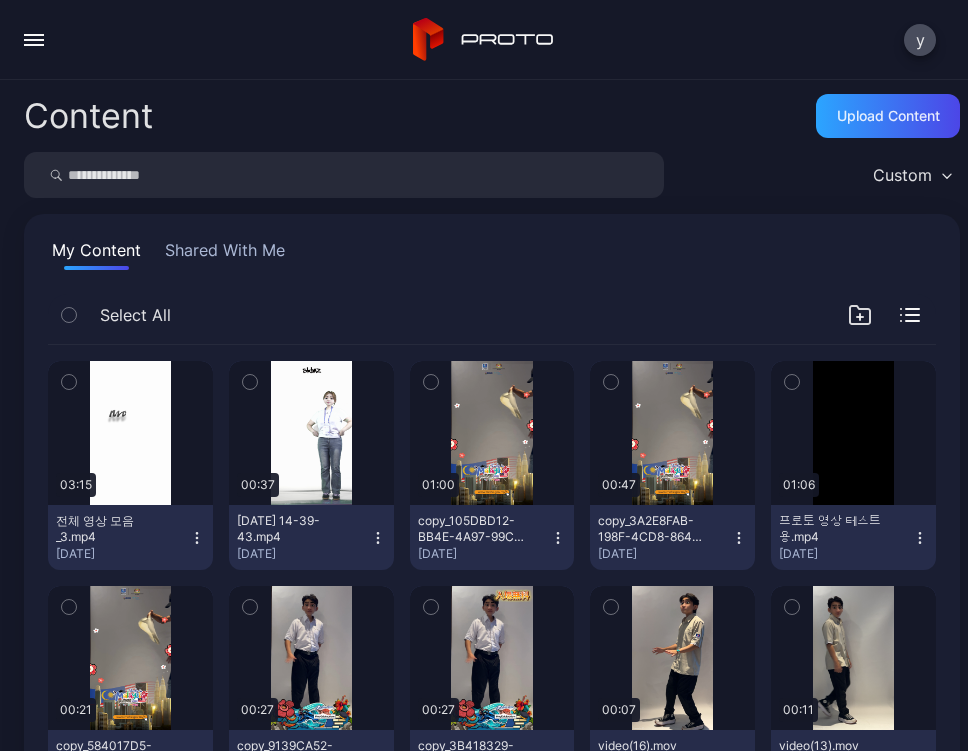 scroll, scrollTop: 250, scrollLeft: 0, axis: vertical 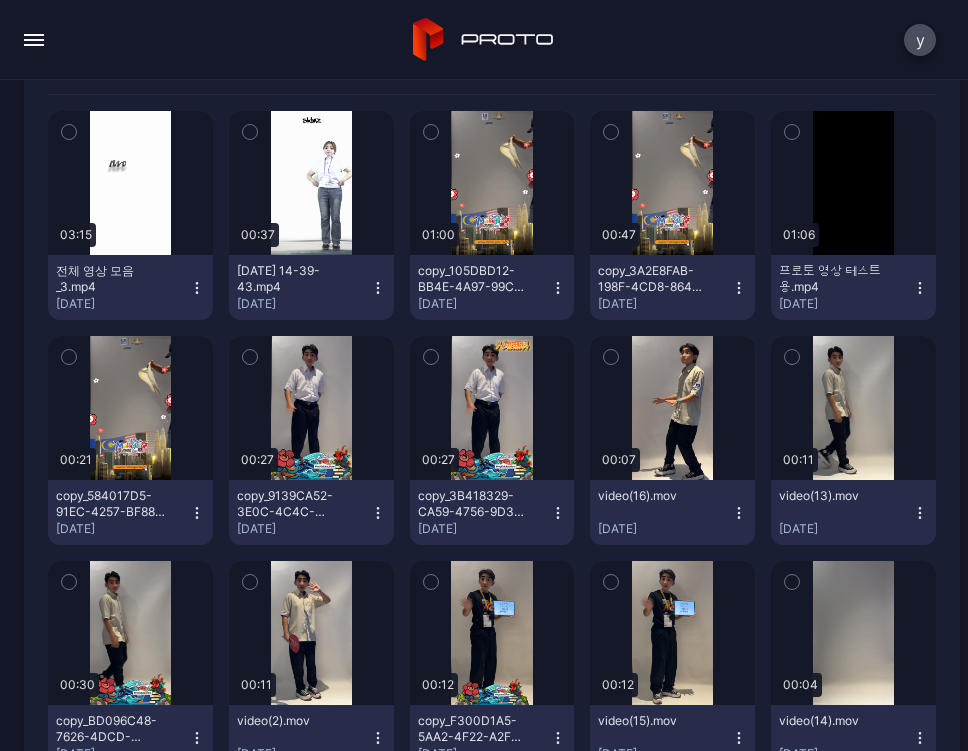 click 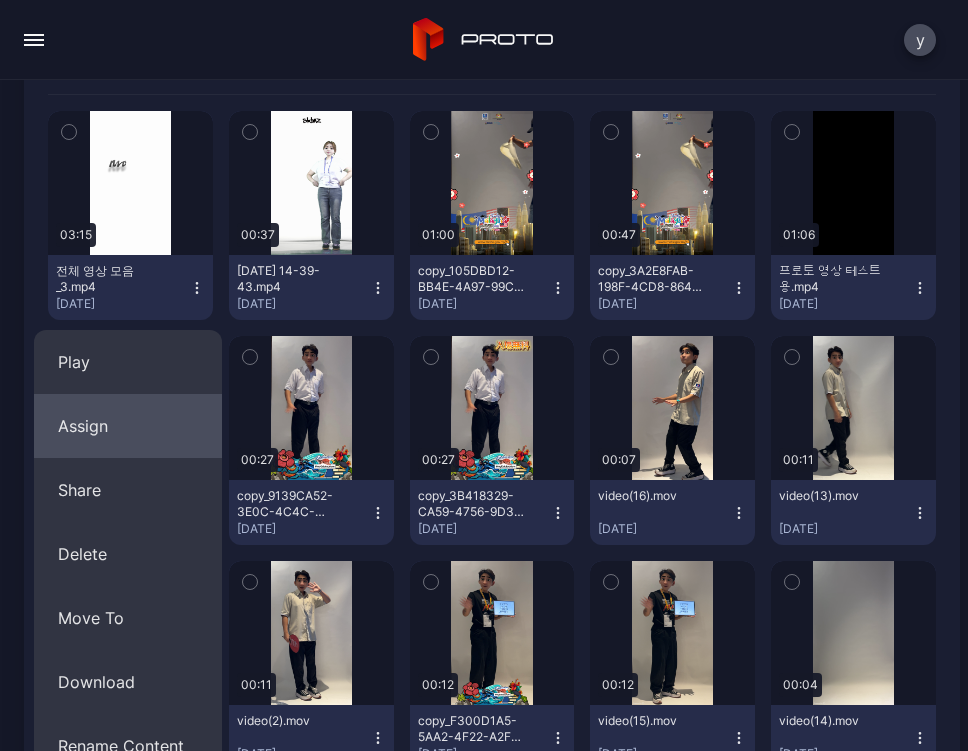 click on "Assign" at bounding box center (128, 426) 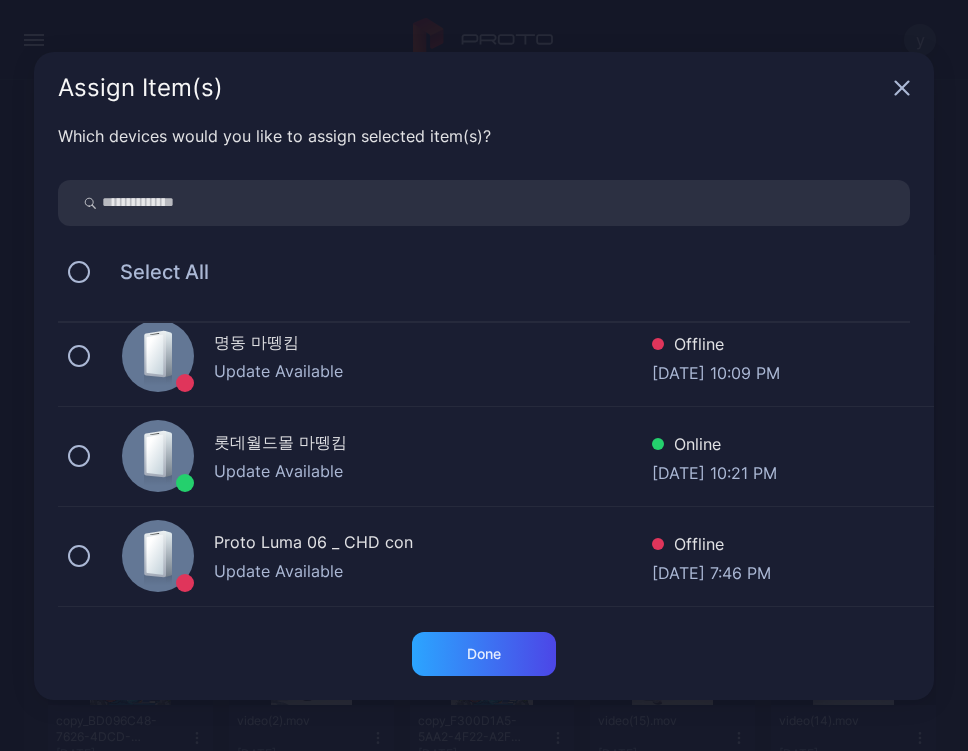 scroll, scrollTop: 416, scrollLeft: 0, axis: vertical 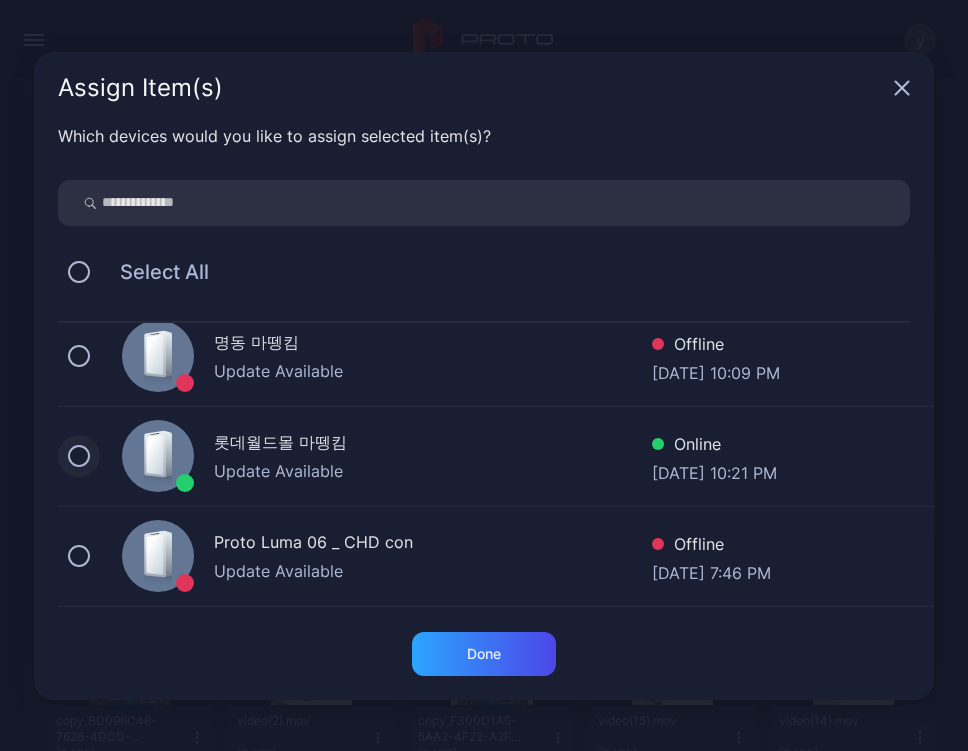 click at bounding box center (79, 456) 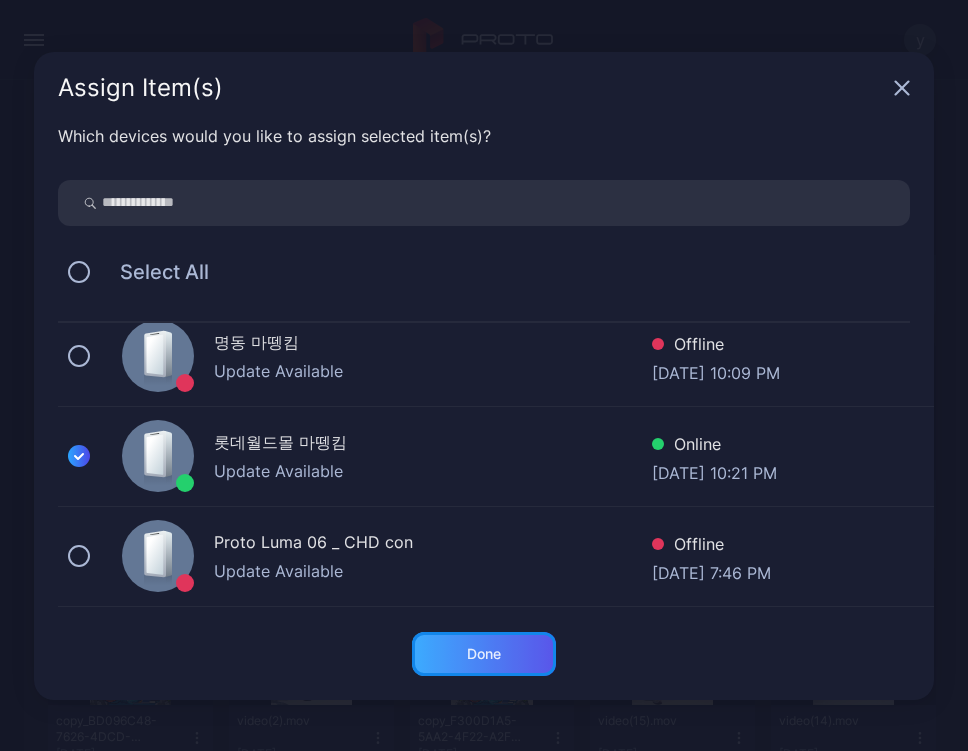 click on "Done" at bounding box center (484, 654) 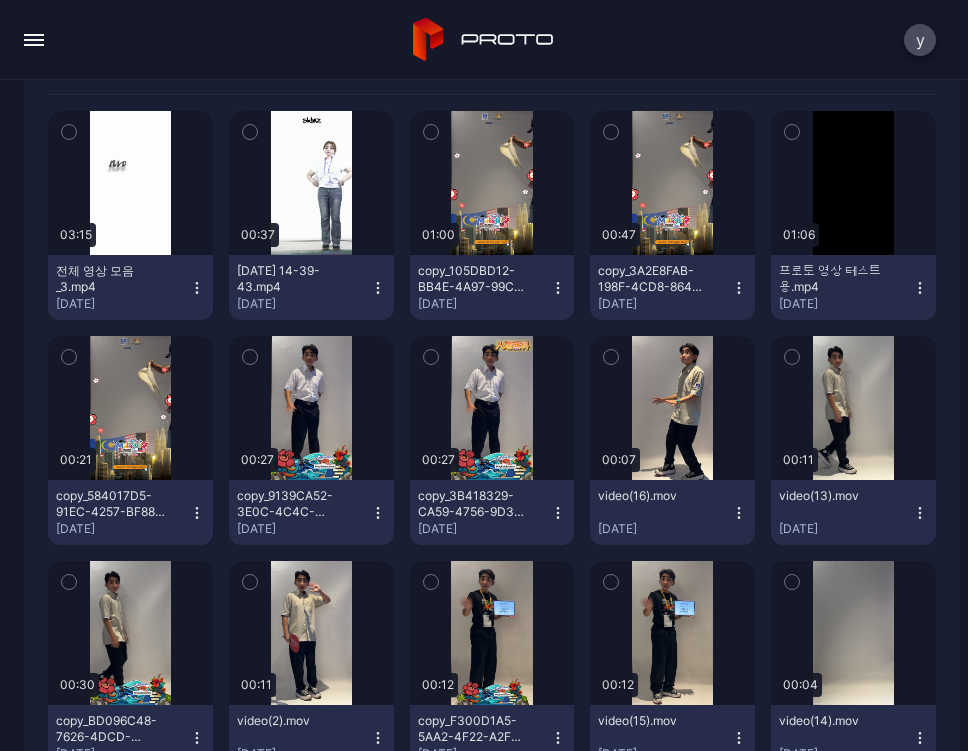 click 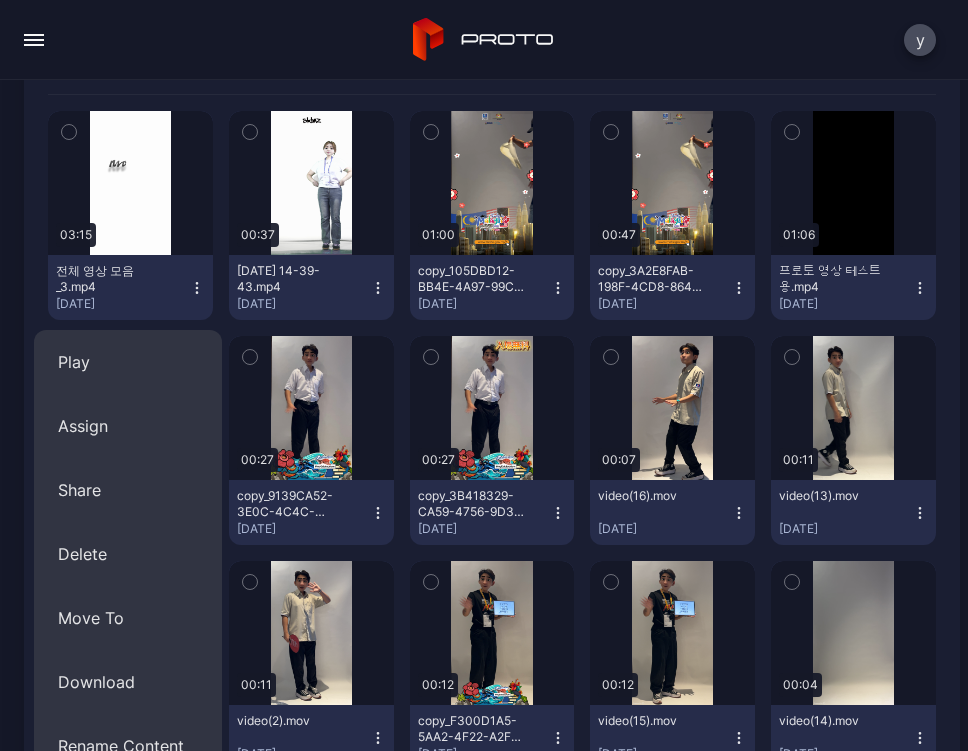 click at bounding box center (34, 40) 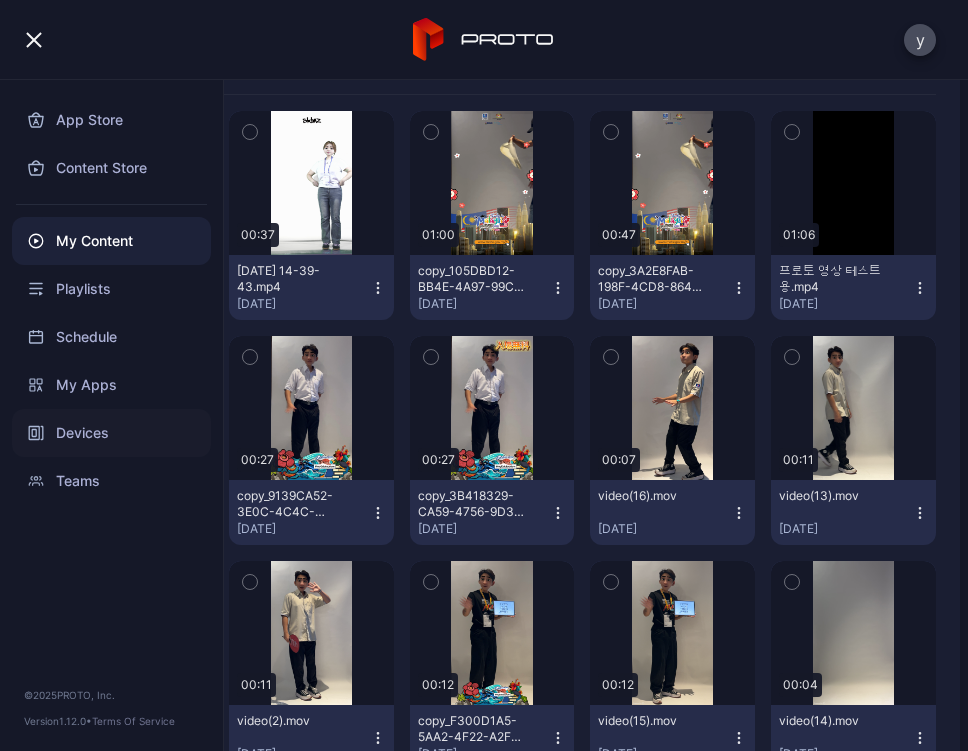 click on "Devices" at bounding box center [111, 433] 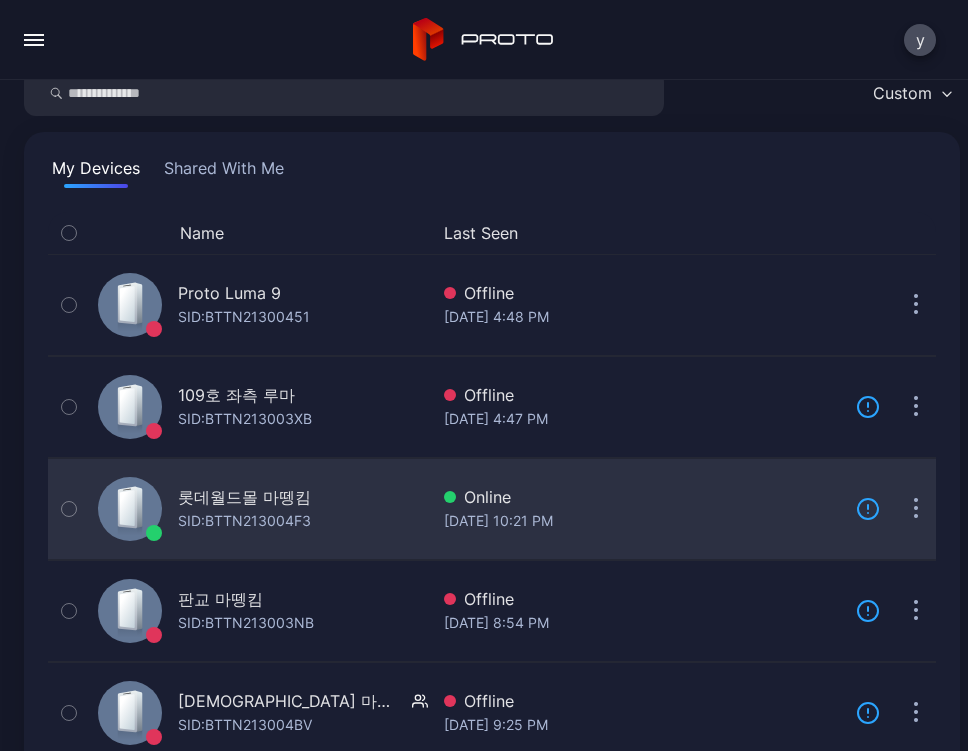 scroll, scrollTop: 83, scrollLeft: 0, axis: vertical 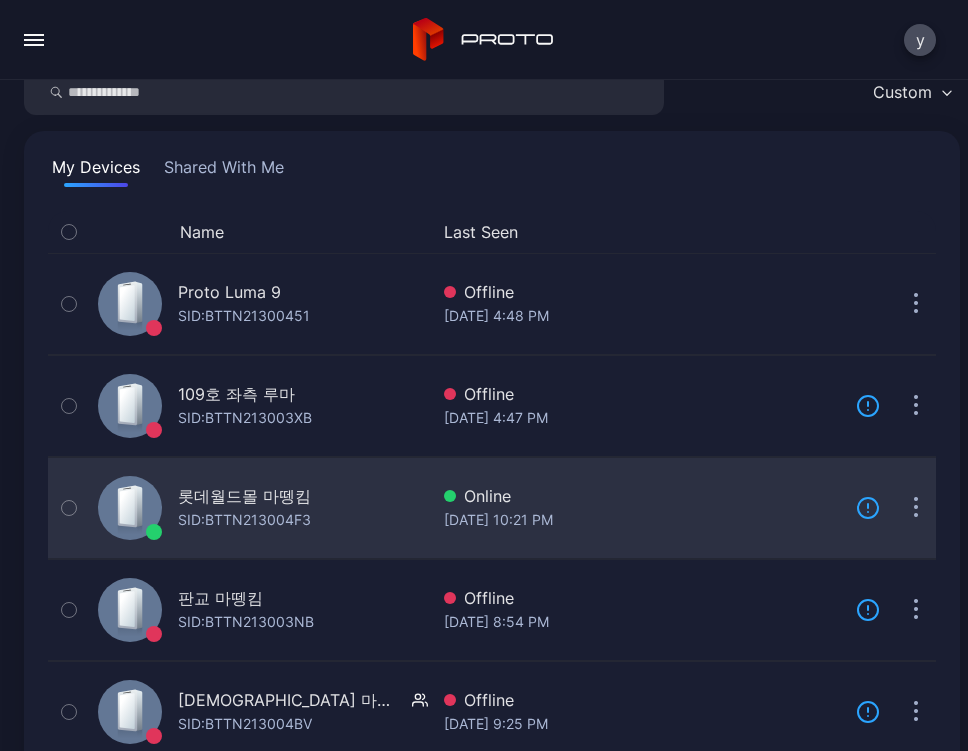 click on "SID:  BTTN213004F3" at bounding box center (244, 520) 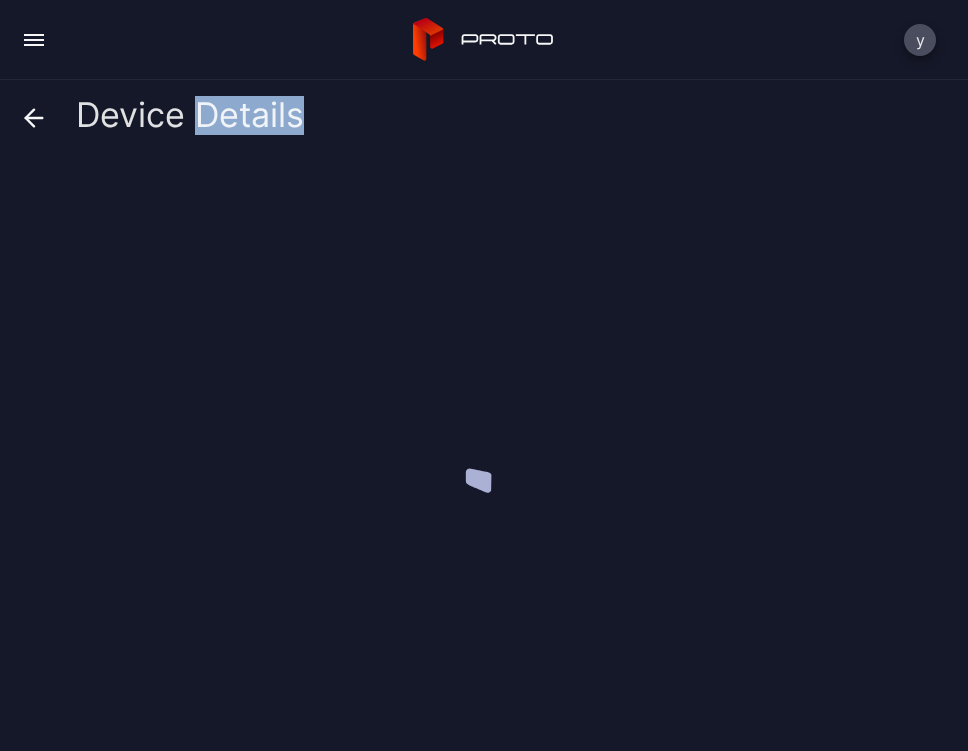 click at bounding box center (492, 447) 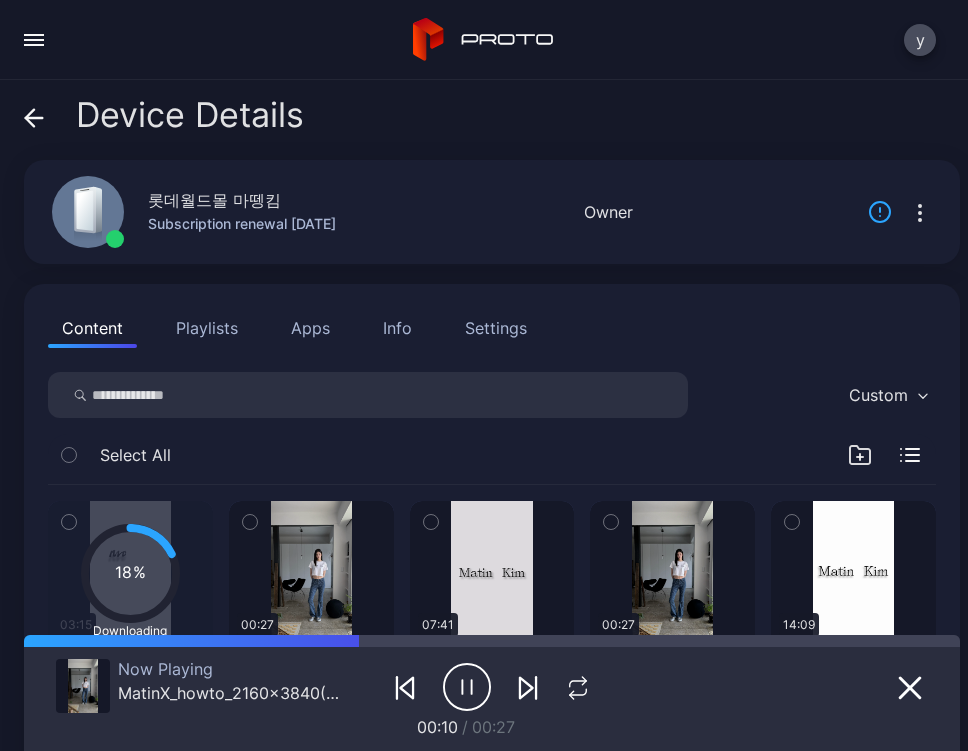 drag, startPoint x: 298, startPoint y: 505, endPoint x: 242, endPoint y: 458, distance: 73.109505 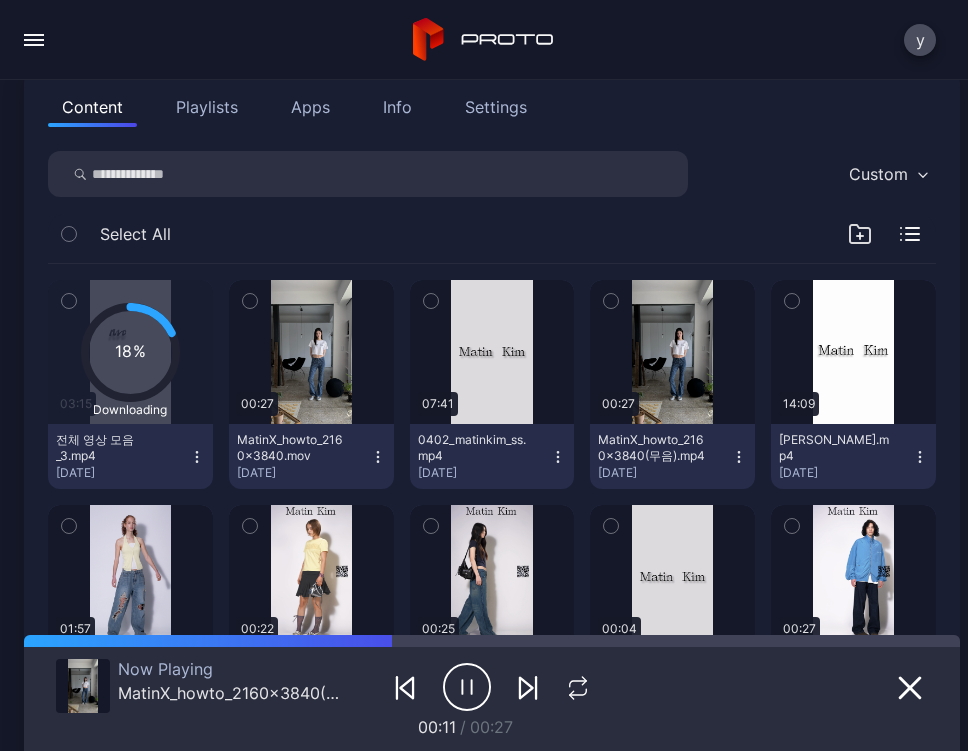 scroll, scrollTop: 250, scrollLeft: 0, axis: vertical 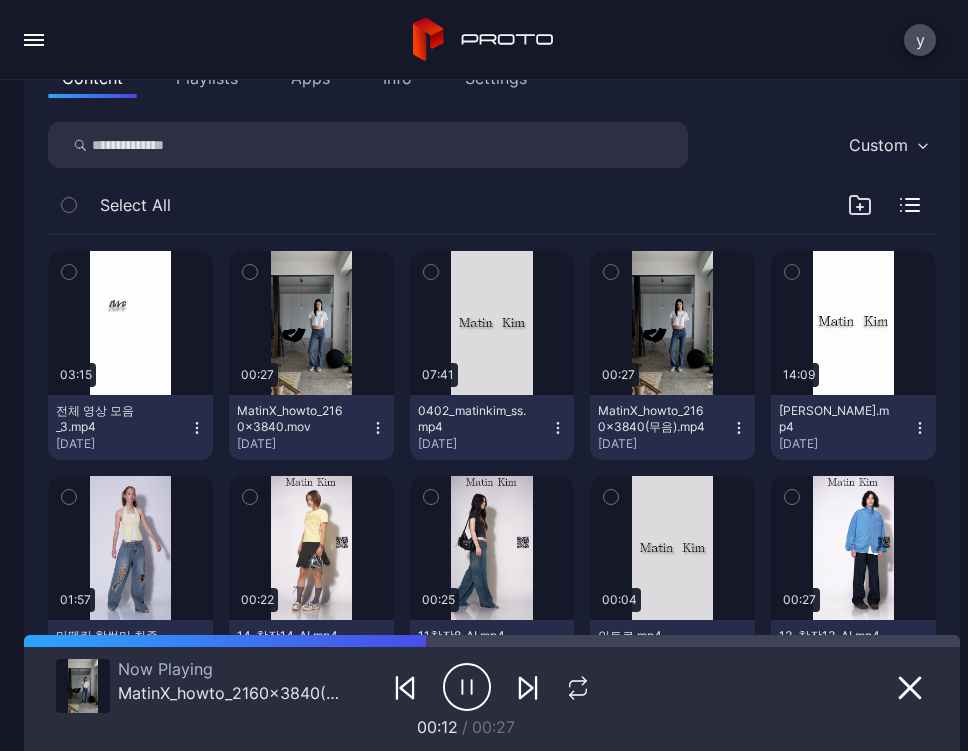 click 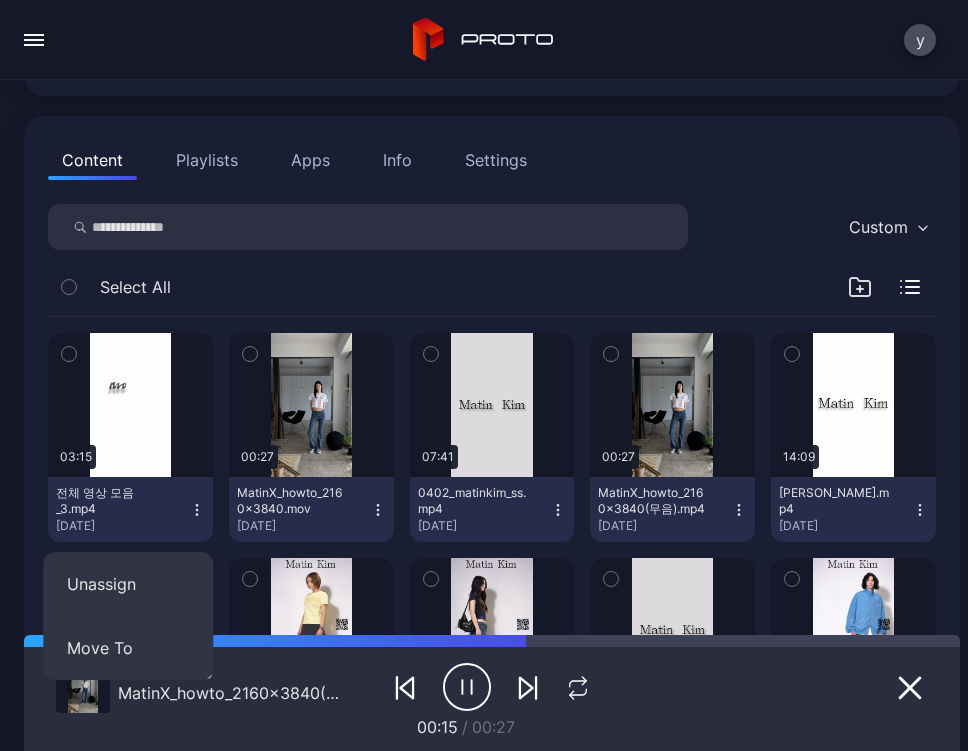 scroll, scrollTop: 166, scrollLeft: 0, axis: vertical 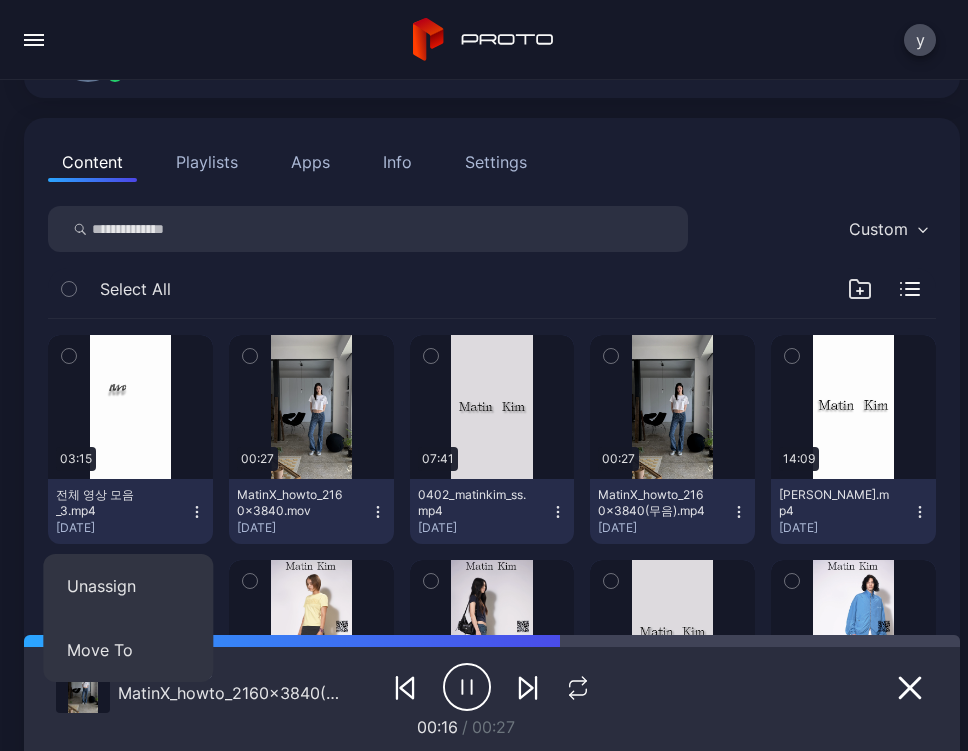 click on "Select All" at bounding box center [492, 293] 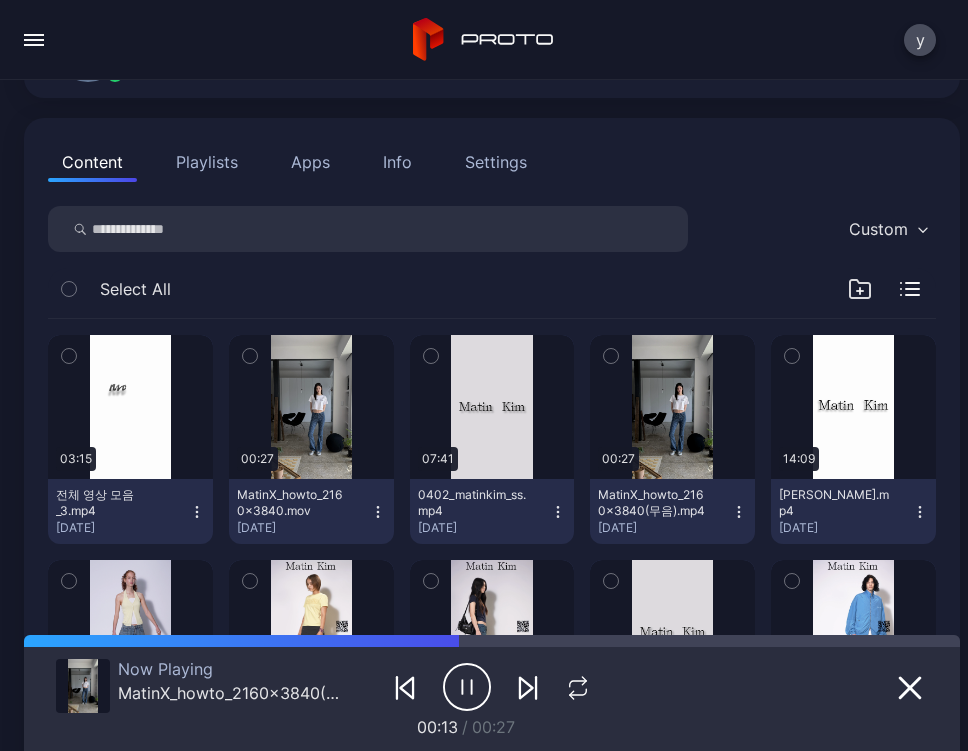 click 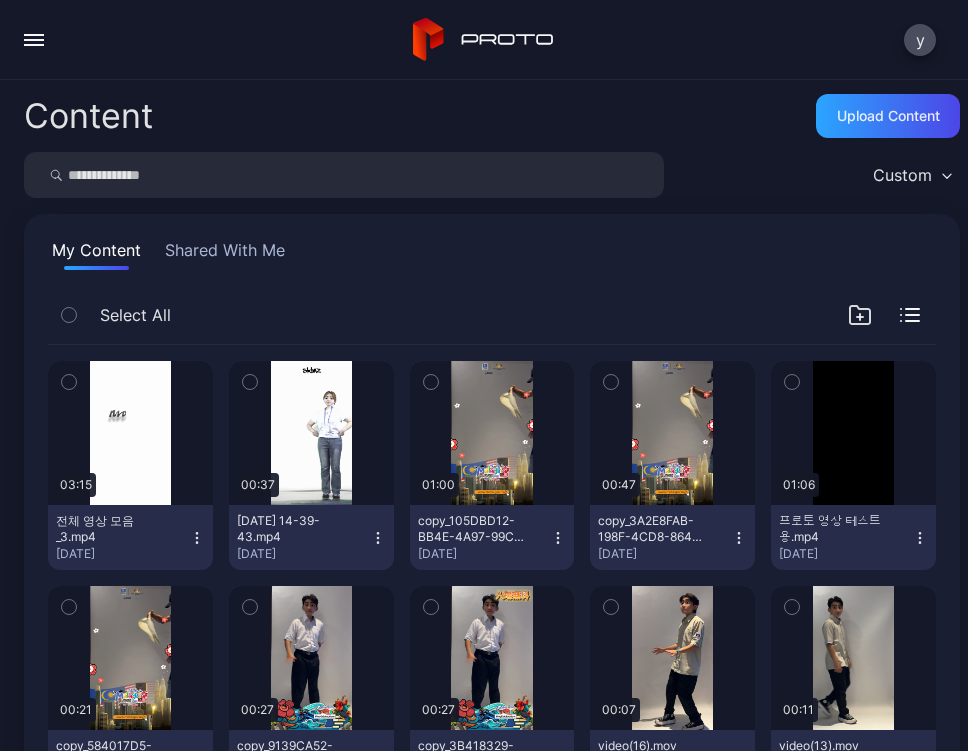 click at bounding box center [34, 40] 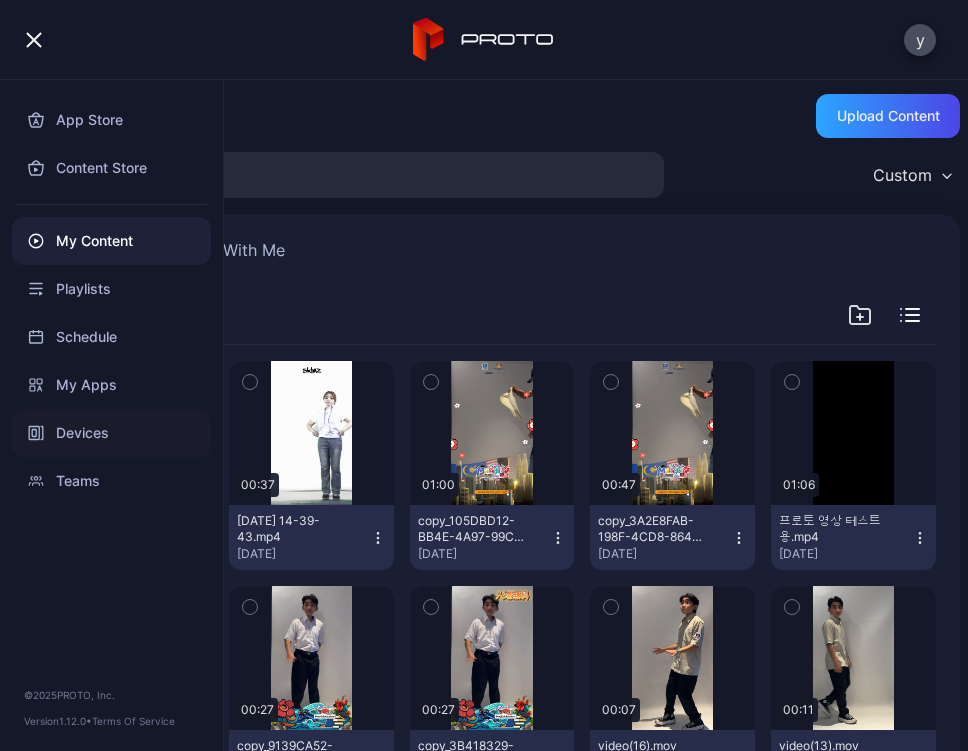 click on "Devices" at bounding box center (111, 433) 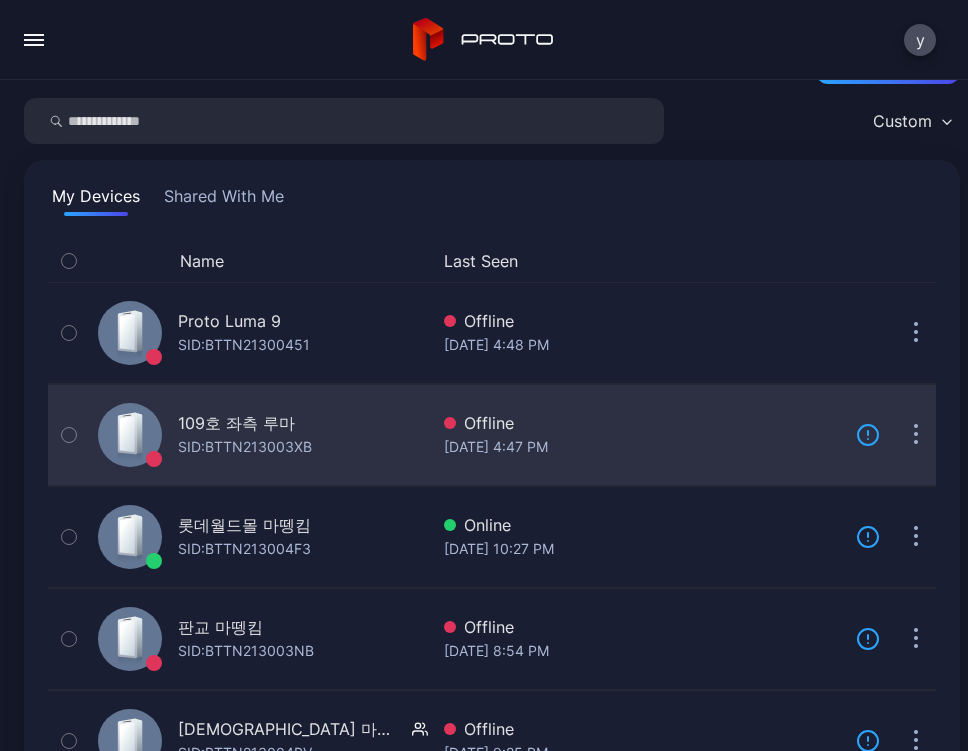 scroll, scrollTop: 83, scrollLeft: 0, axis: vertical 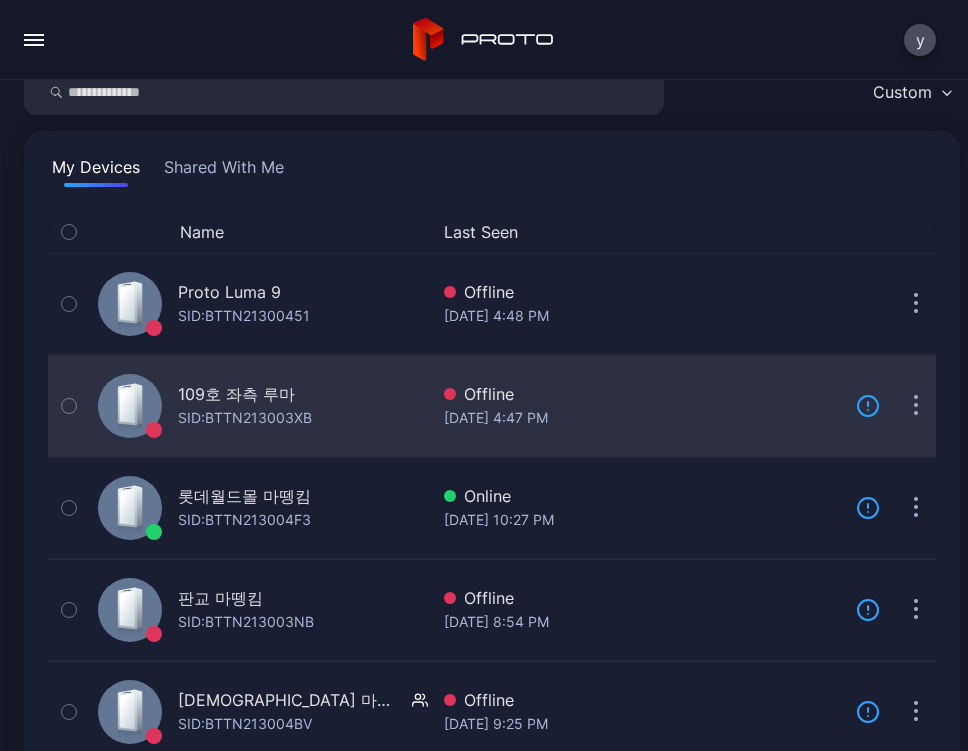click on "109호 좌측 루마 SID:  BTTN213003XB" at bounding box center [259, 406] 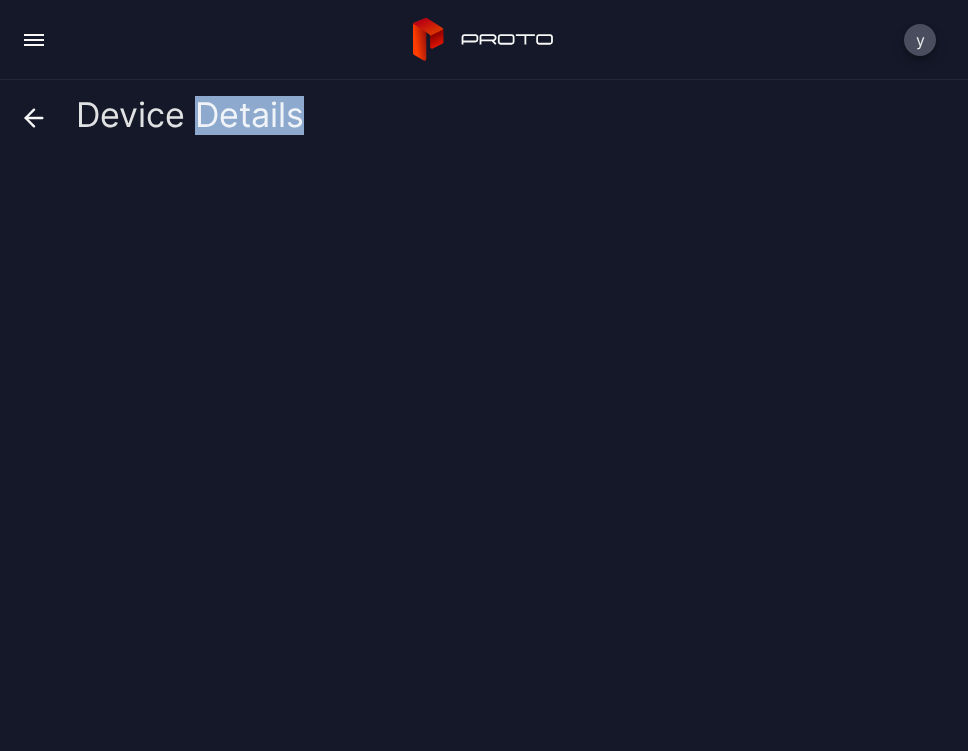 click at bounding box center (492, 447) 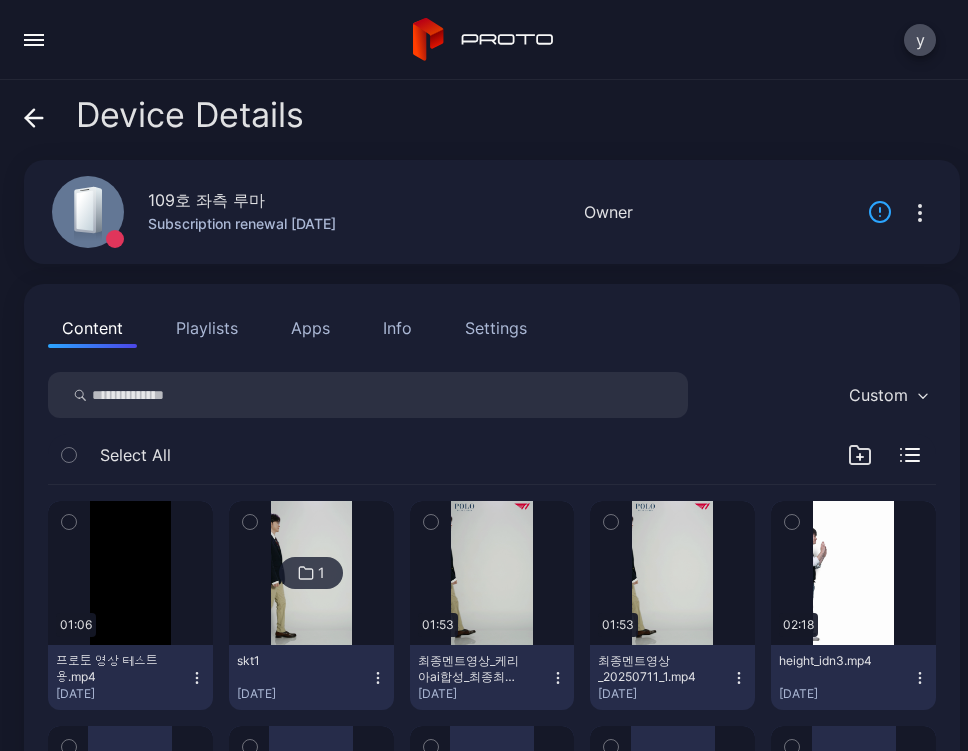 click on "Content Playlists Apps Info Settings" at bounding box center (492, 328) 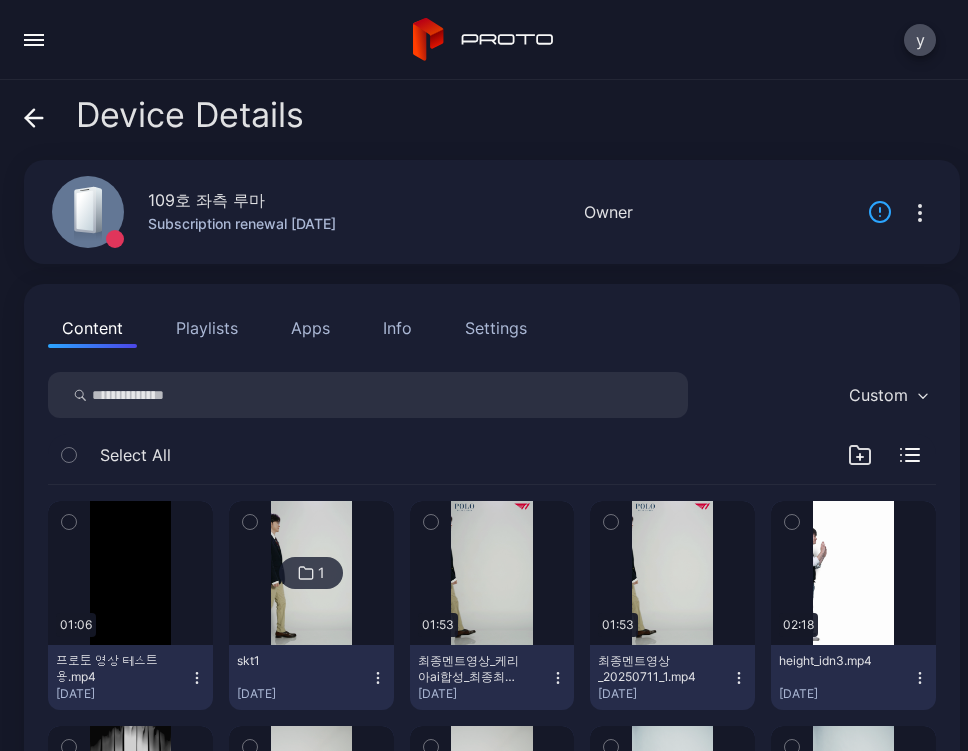 click 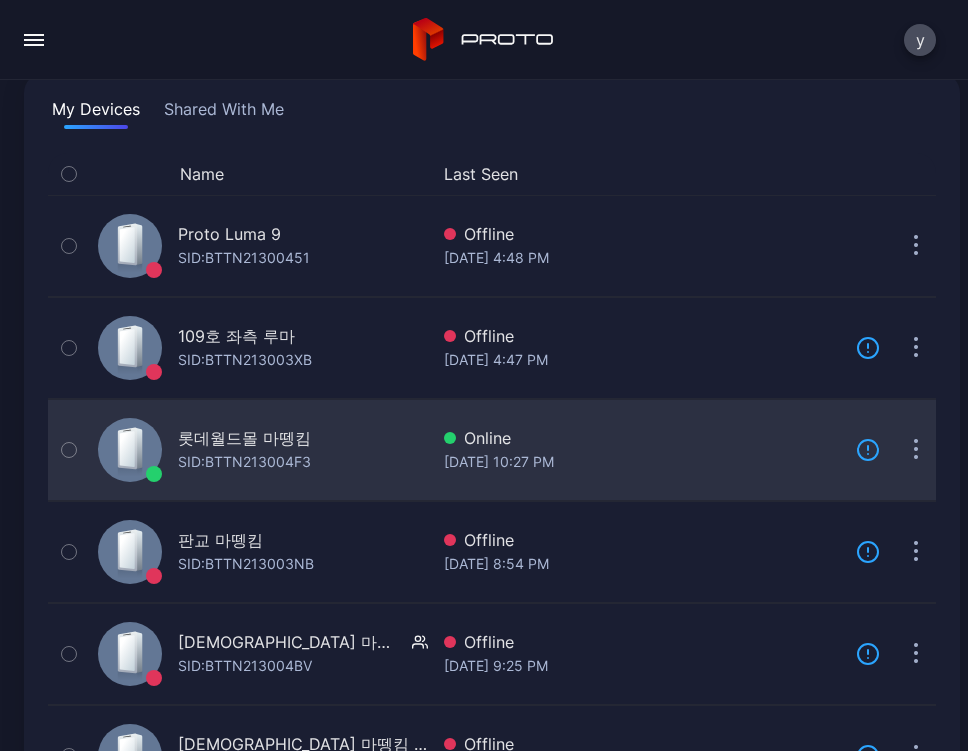 scroll, scrollTop: 166, scrollLeft: 0, axis: vertical 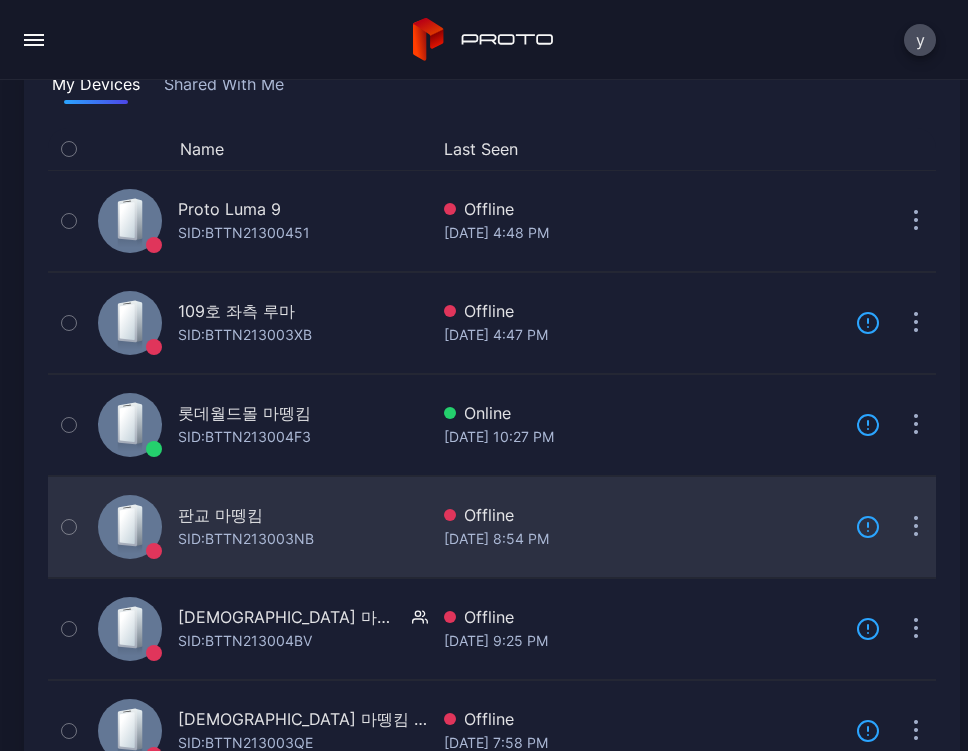 click on "판교 마뗑킴 SID:  BTTN213003NB" at bounding box center [259, 527] 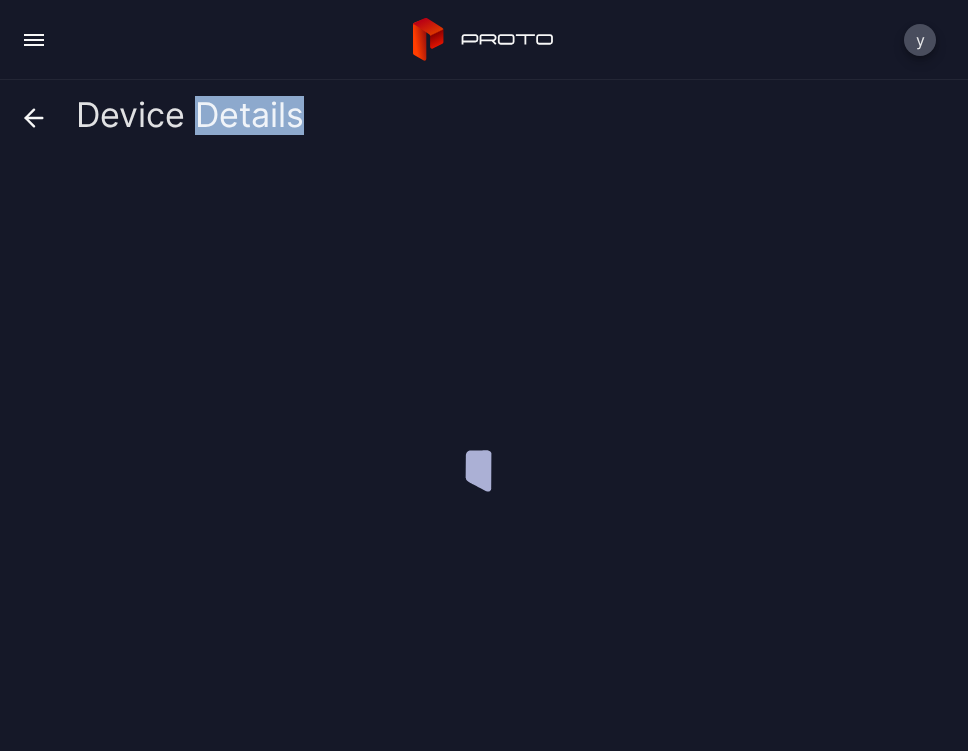 click at bounding box center [492, 447] 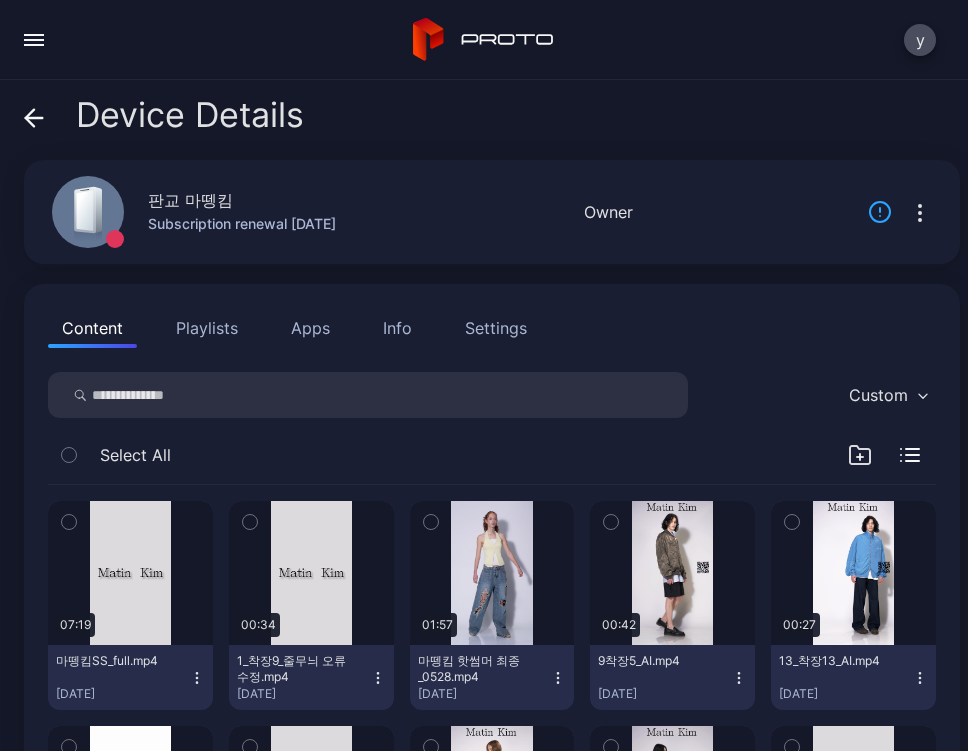 click 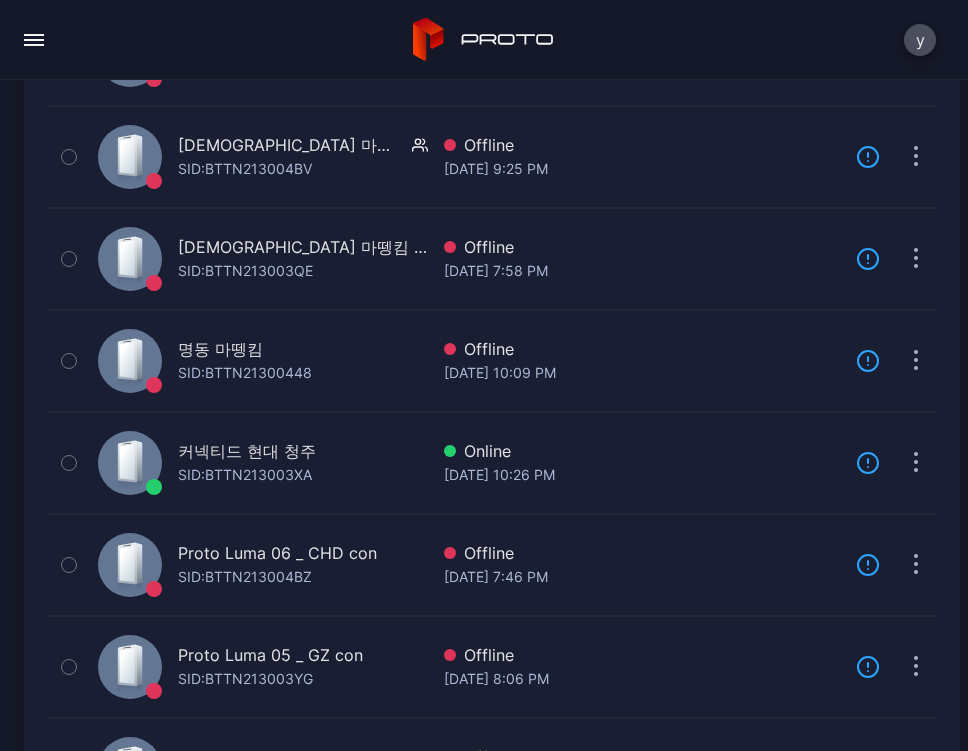 scroll, scrollTop: 666, scrollLeft: 0, axis: vertical 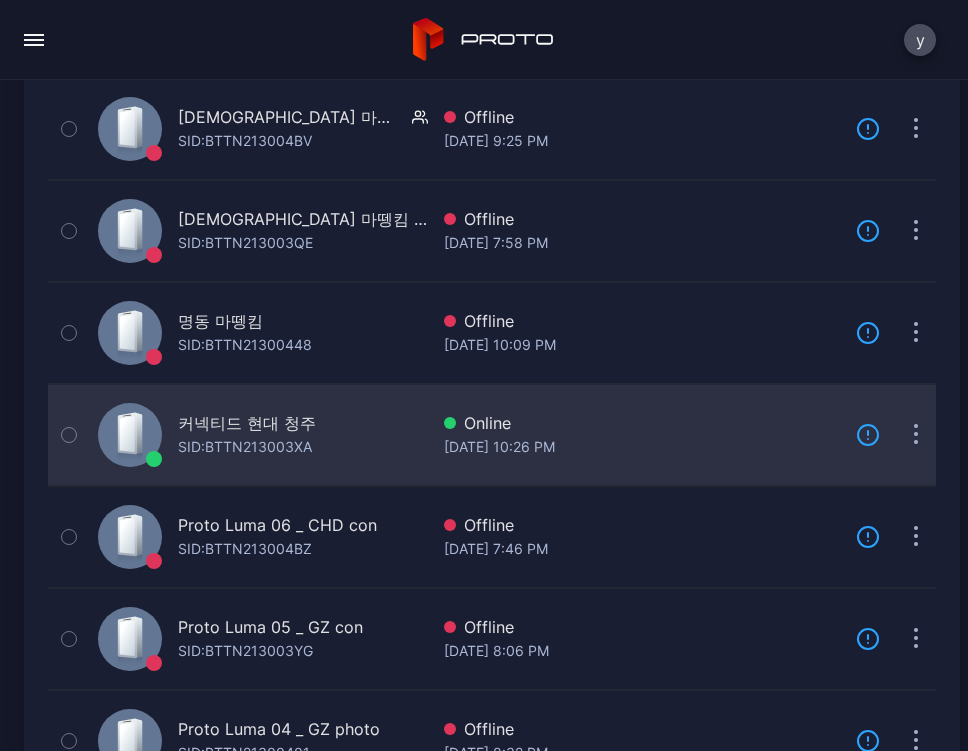 click on "커넥티드 현대 청주 SID:  BTTN213003XA" at bounding box center [259, 435] 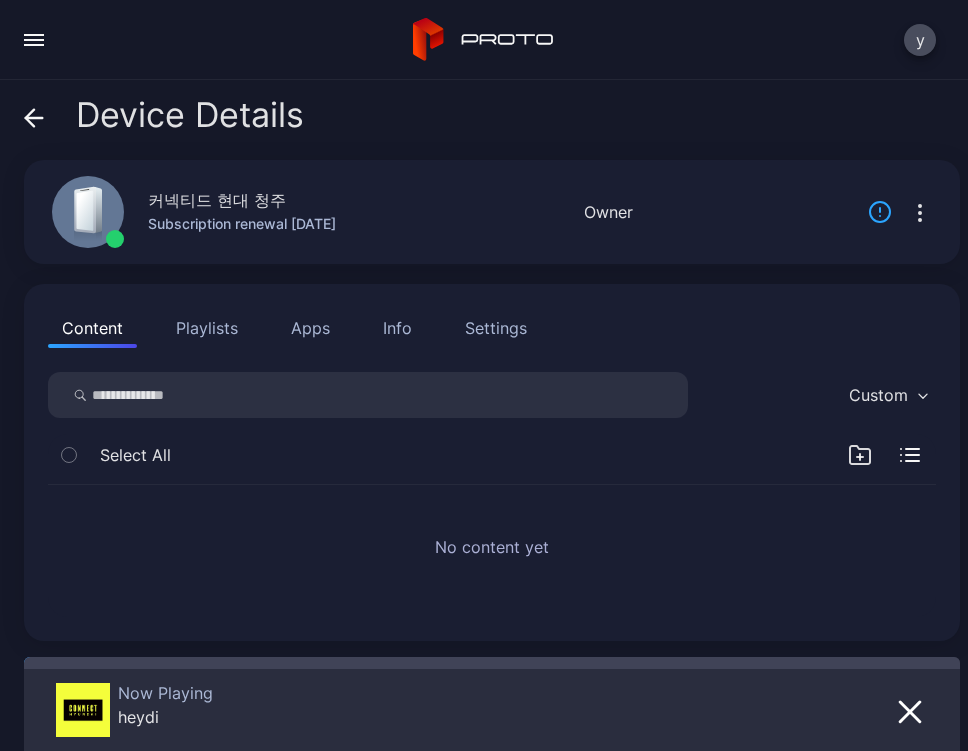 click 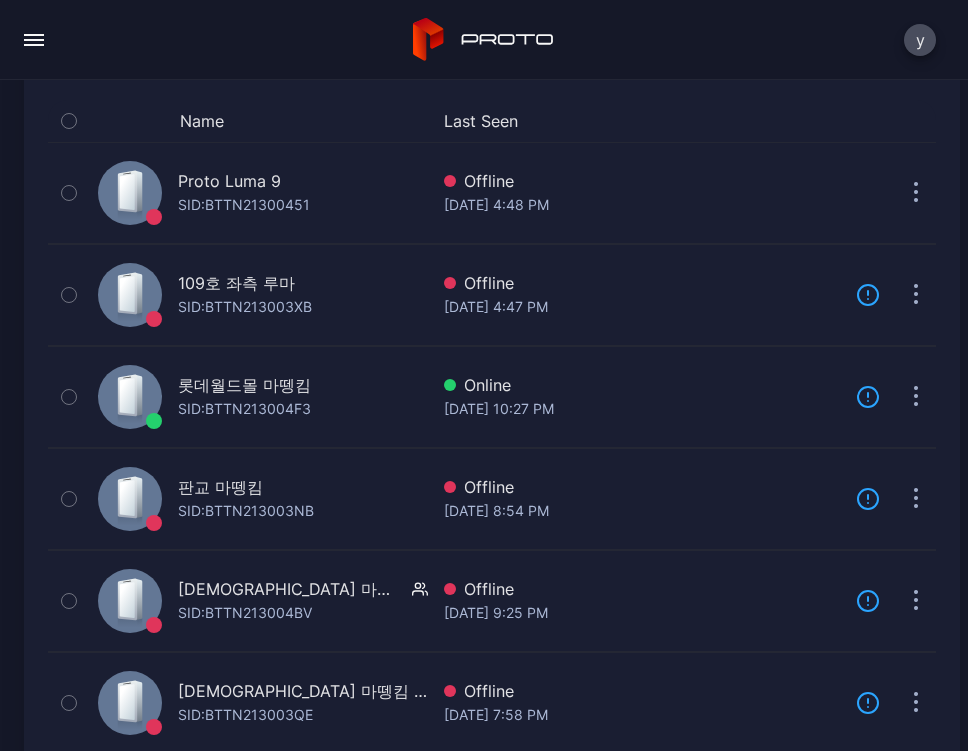scroll, scrollTop: 166, scrollLeft: 0, axis: vertical 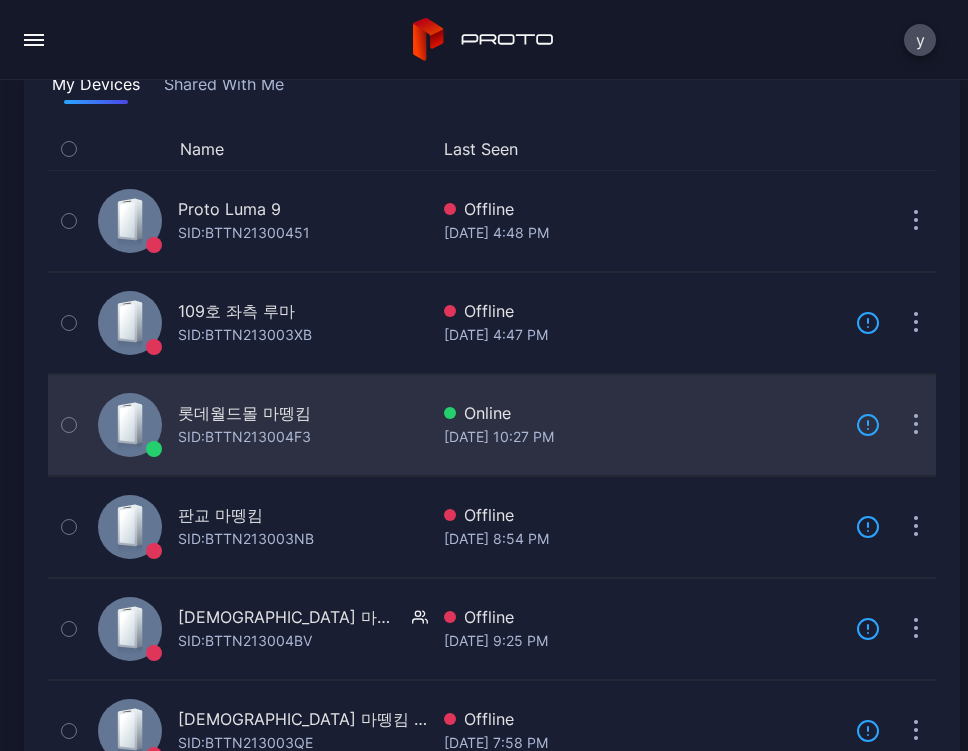 click on "롯데월드몰 마뗑킴 SID:  BTTN213004F3" at bounding box center [259, 425] 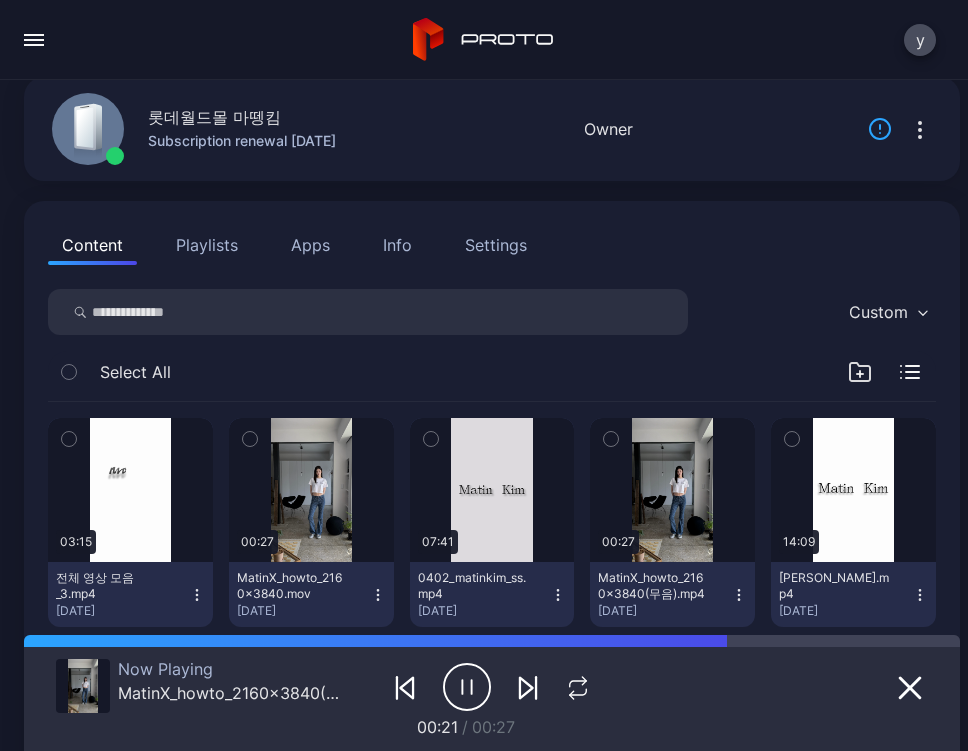 scroll, scrollTop: 0, scrollLeft: 0, axis: both 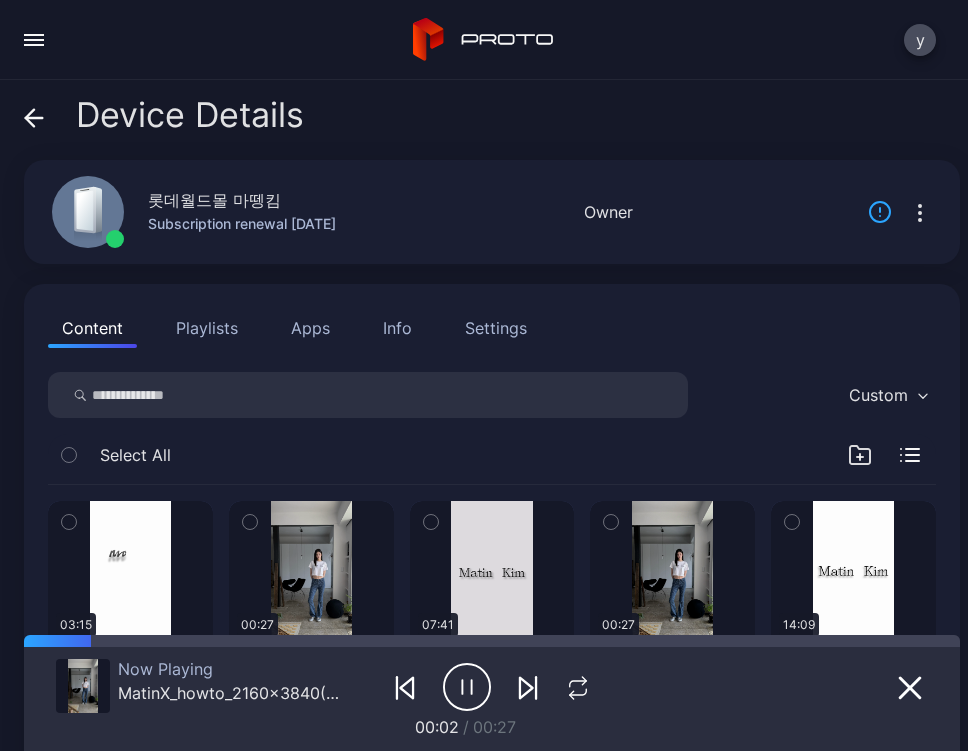 click 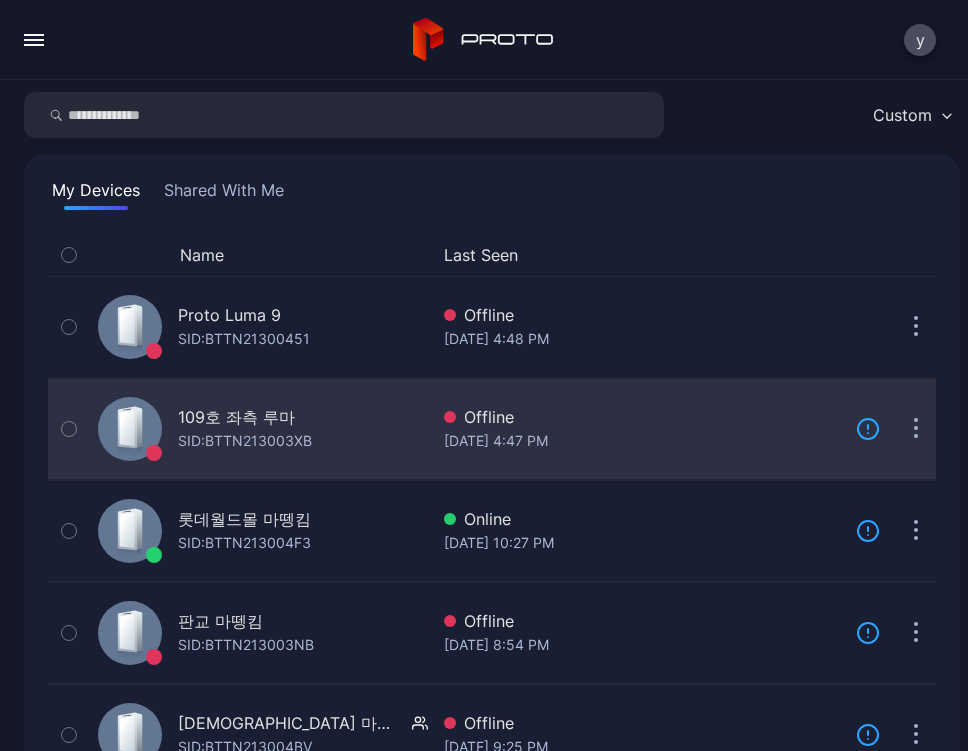 scroll, scrollTop: 0, scrollLeft: 0, axis: both 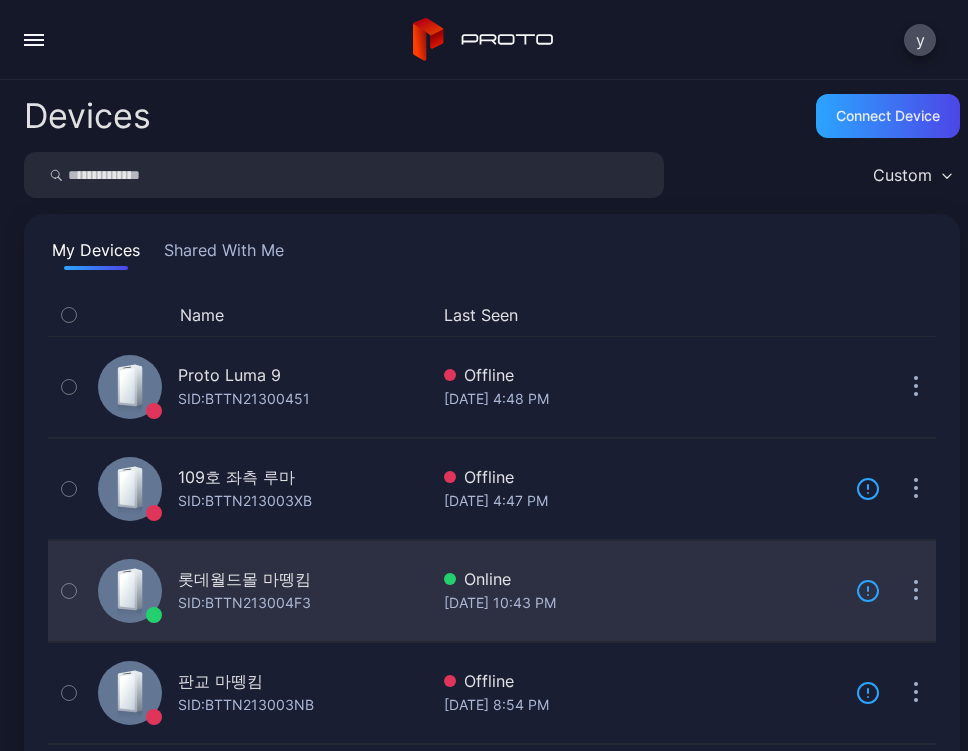 click on "롯데월드몰 마뗑킴" at bounding box center [244, 579] 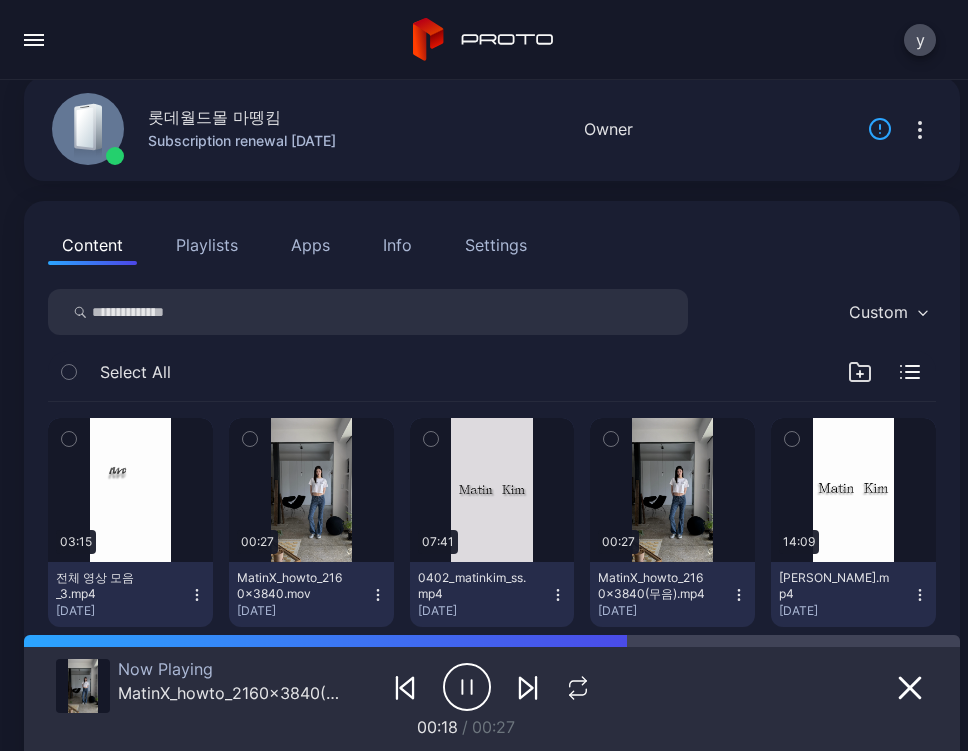 scroll, scrollTop: 250, scrollLeft: 0, axis: vertical 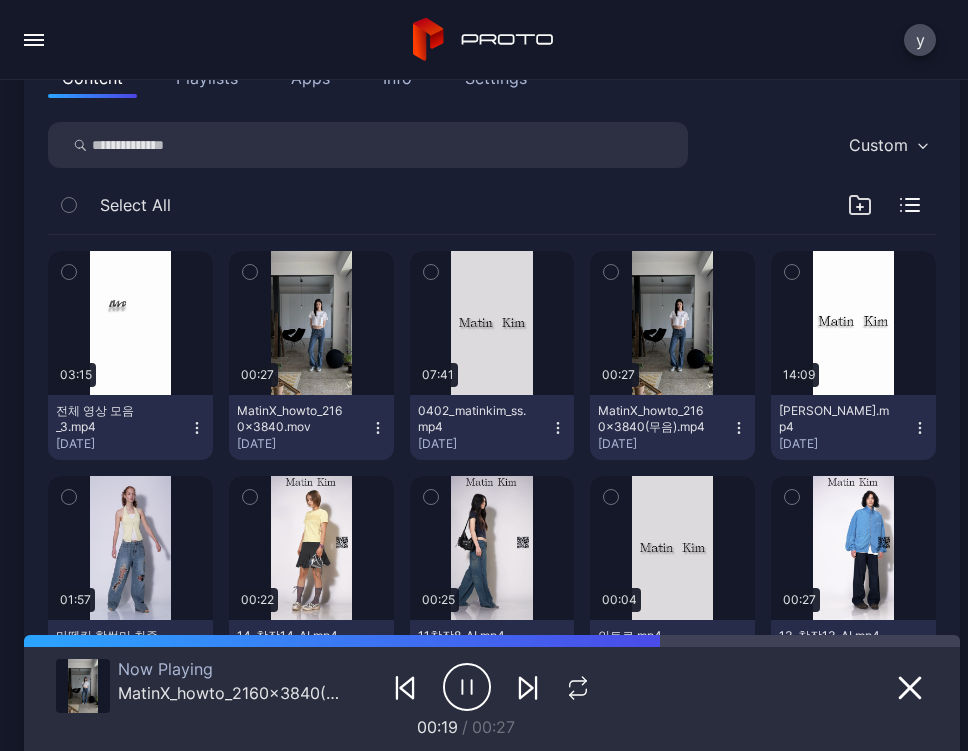 click 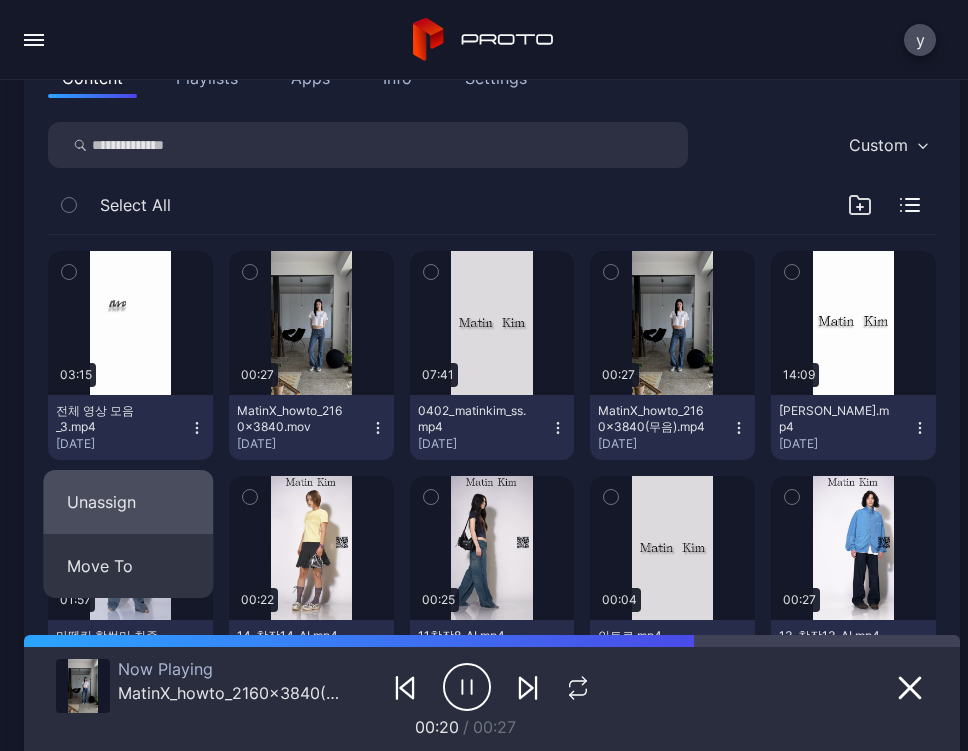 click on "Unassign" at bounding box center (128, 502) 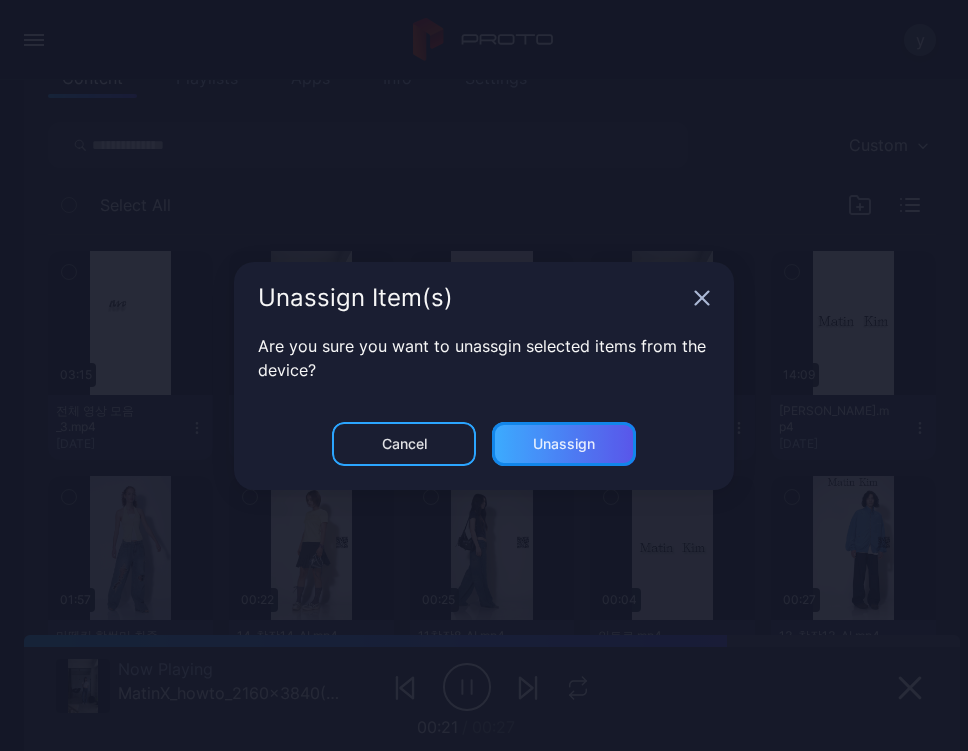 click on "Unassign" at bounding box center [564, 444] 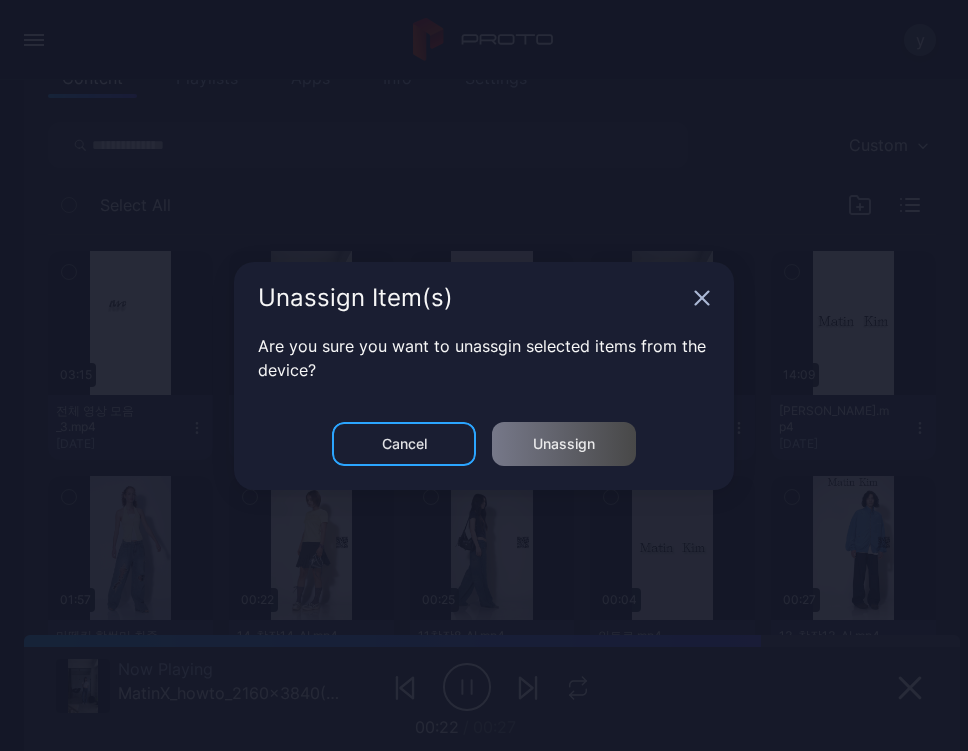 scroll, scrollTop: 0, scrollLeft: 0, axis: both 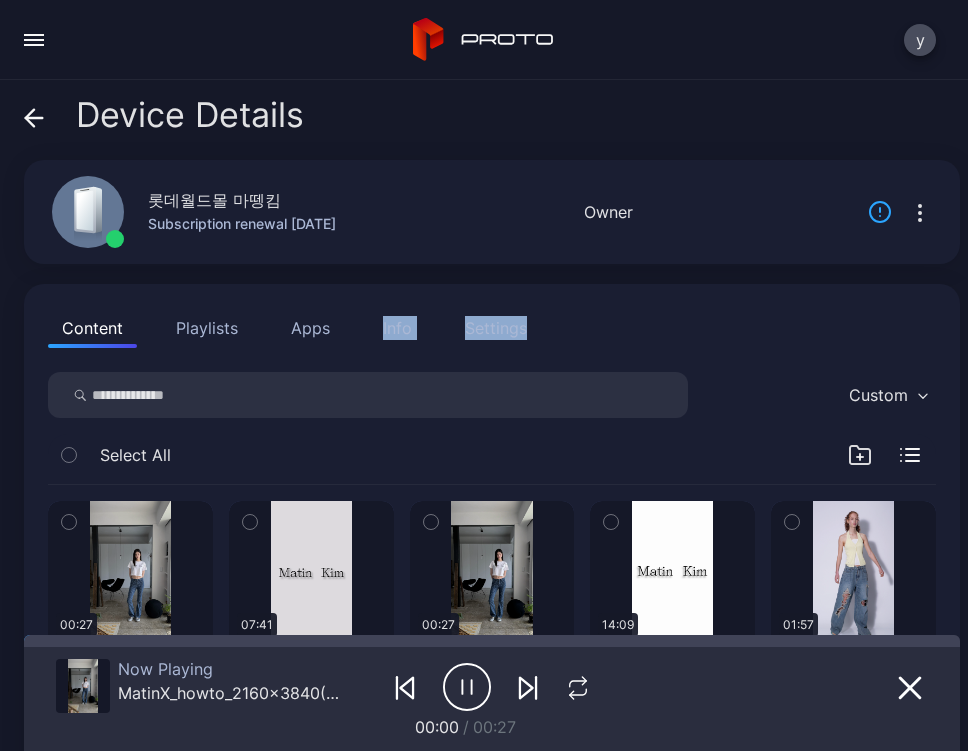 drag, startPoint x: 358, startPoint y: 356, endPoint x: 277, endPoint y: 409, distance: 96.79876 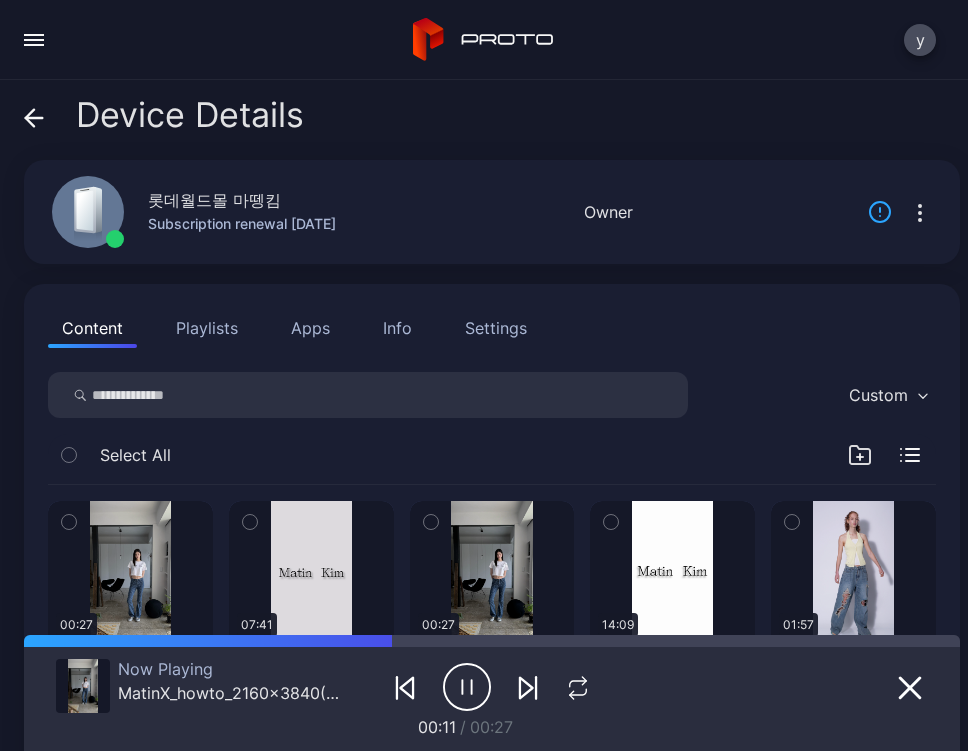 click 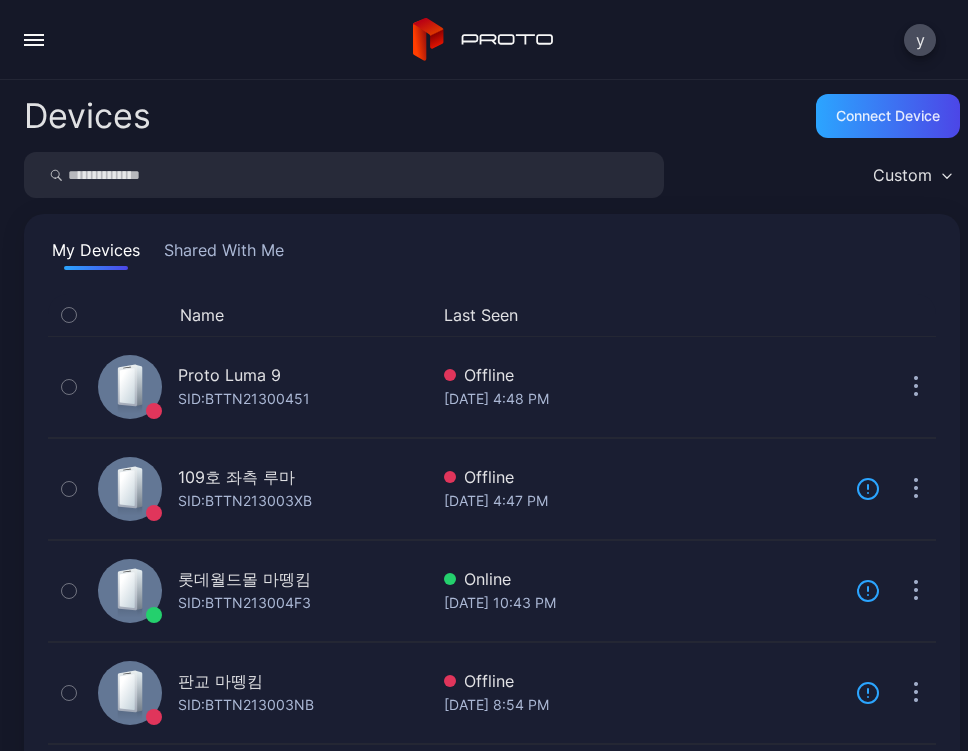 click at bounding box center (34, 40) 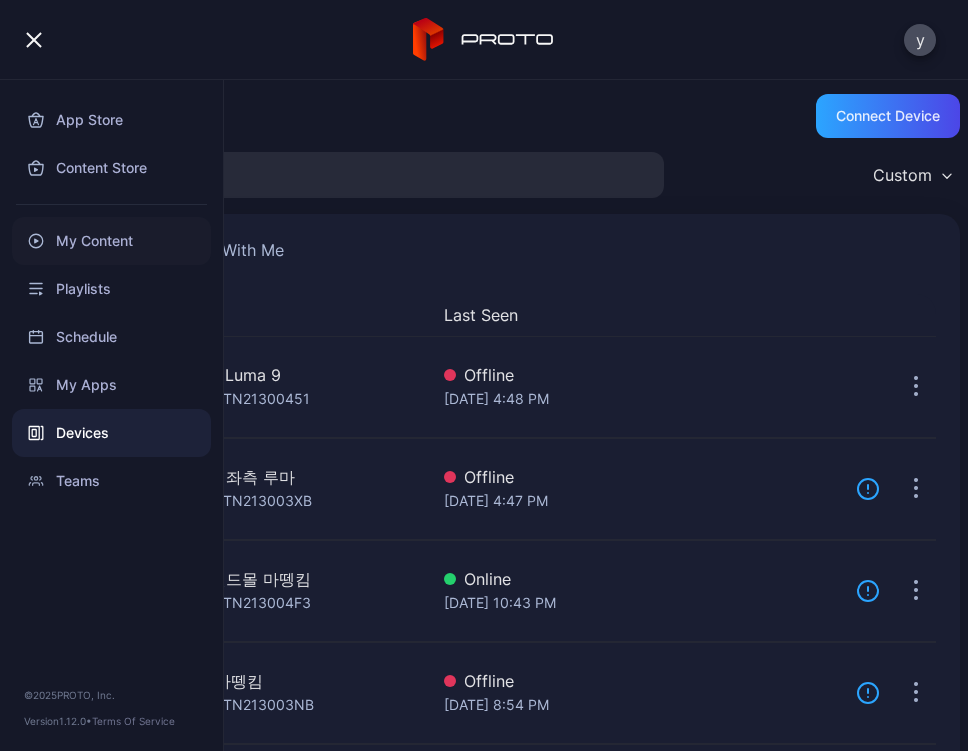 click on "My Content" at bounding box center (111, 241) 